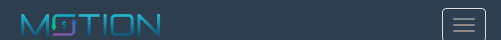 select on "**" 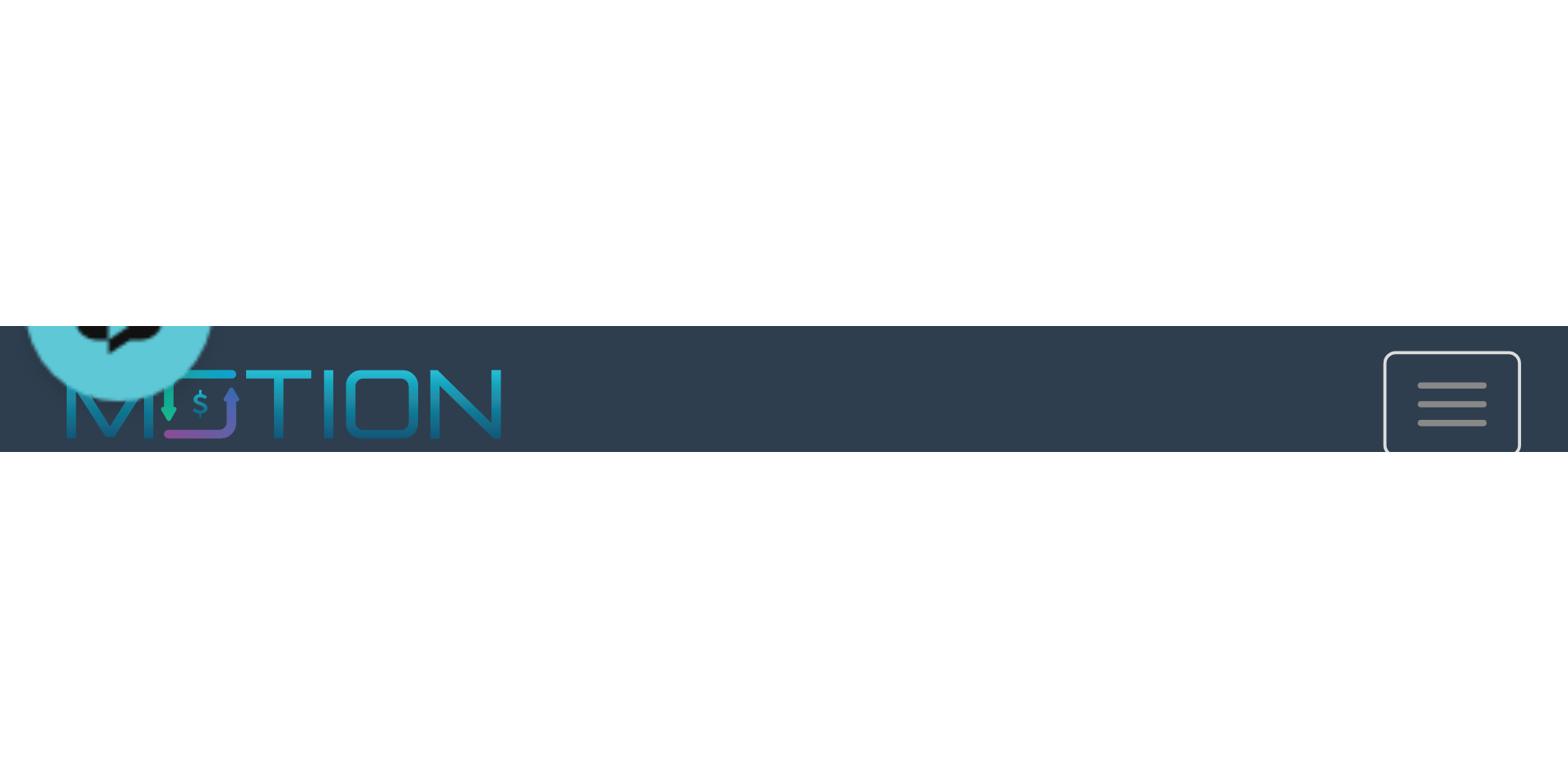 scroll, scrollTop: 0, scrollLeft: 0, axis: both 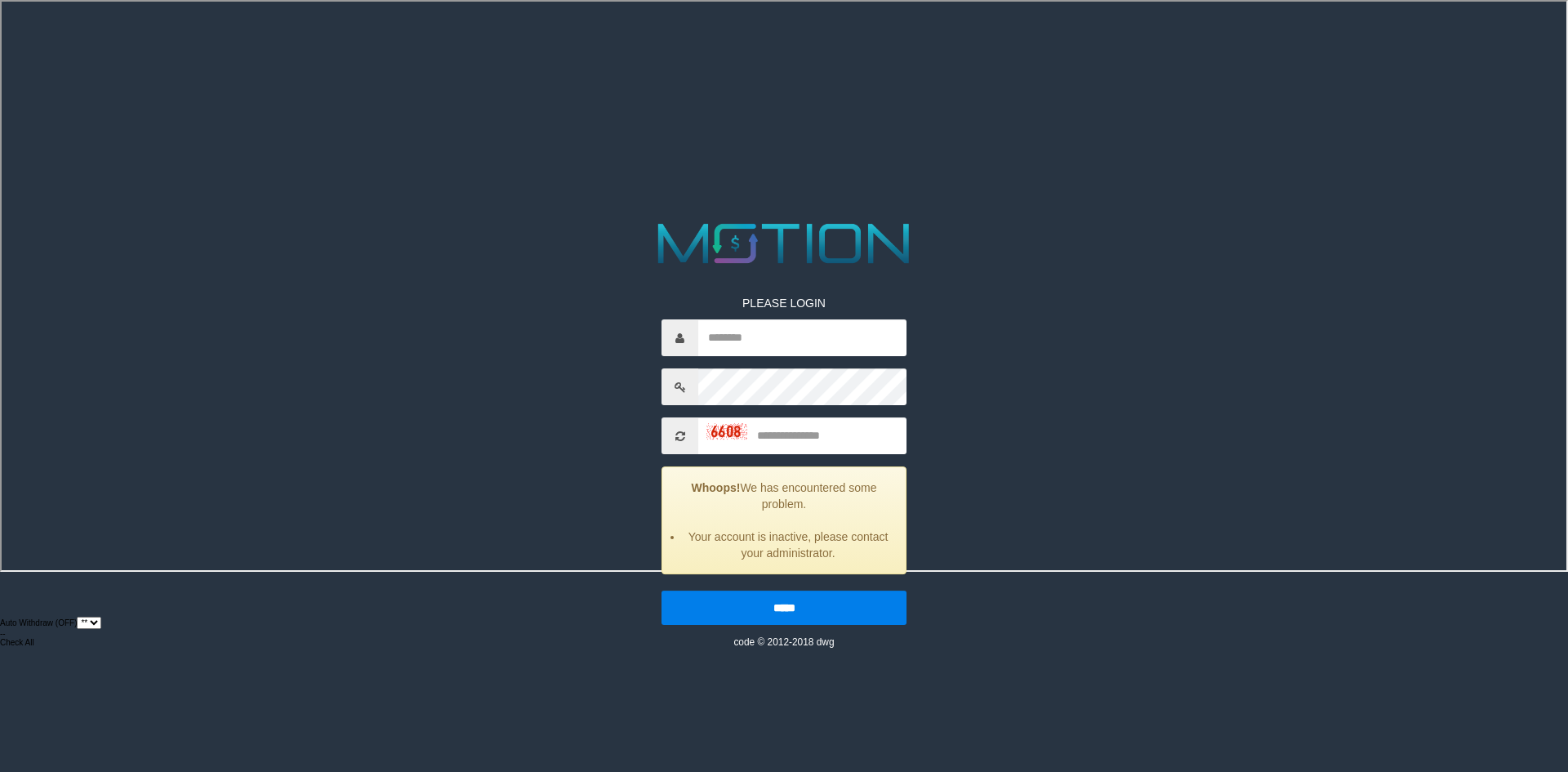 select on "**" 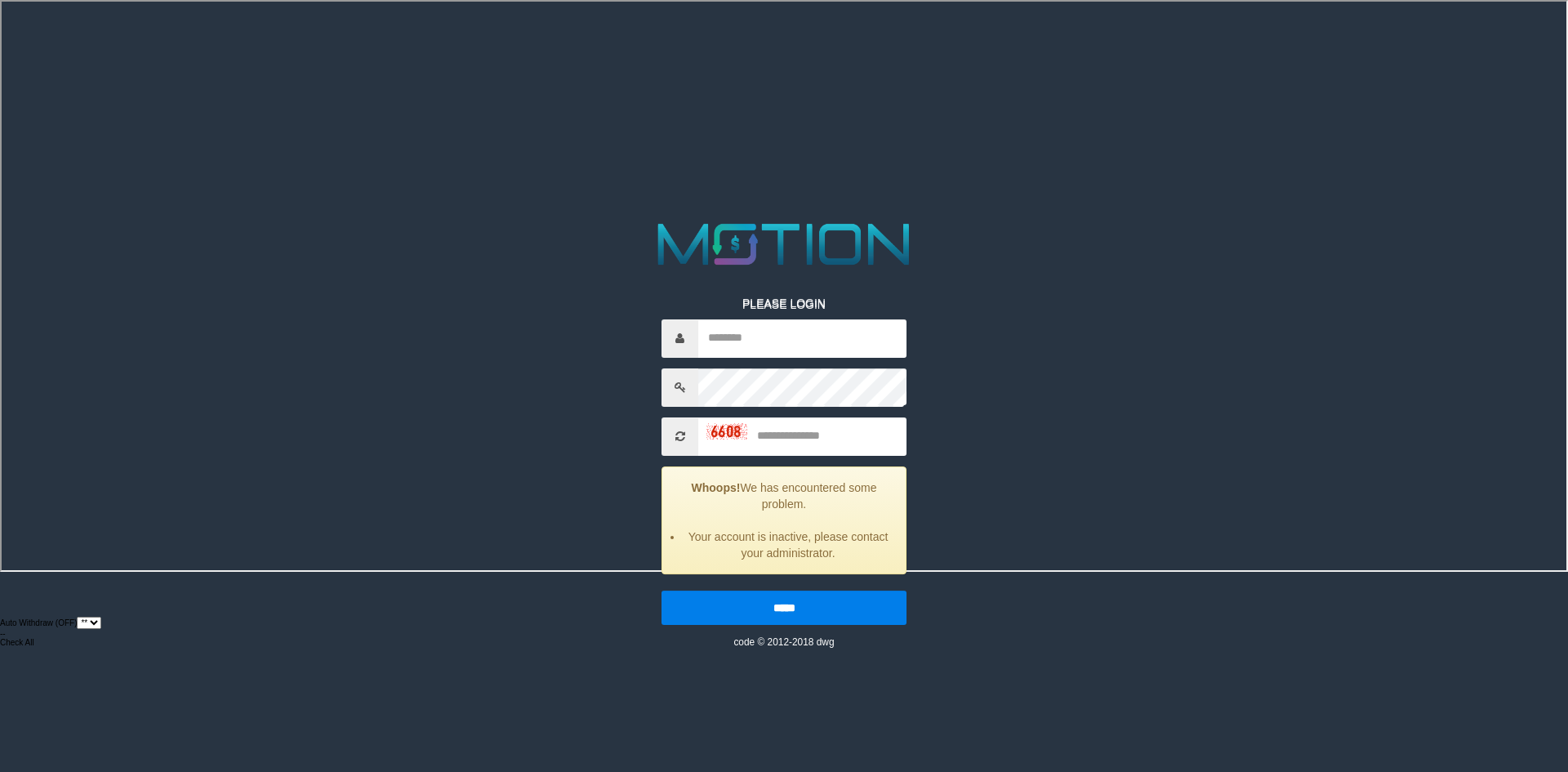 scroll, scrollTop: 0, scrollLeft: 0, axis: both 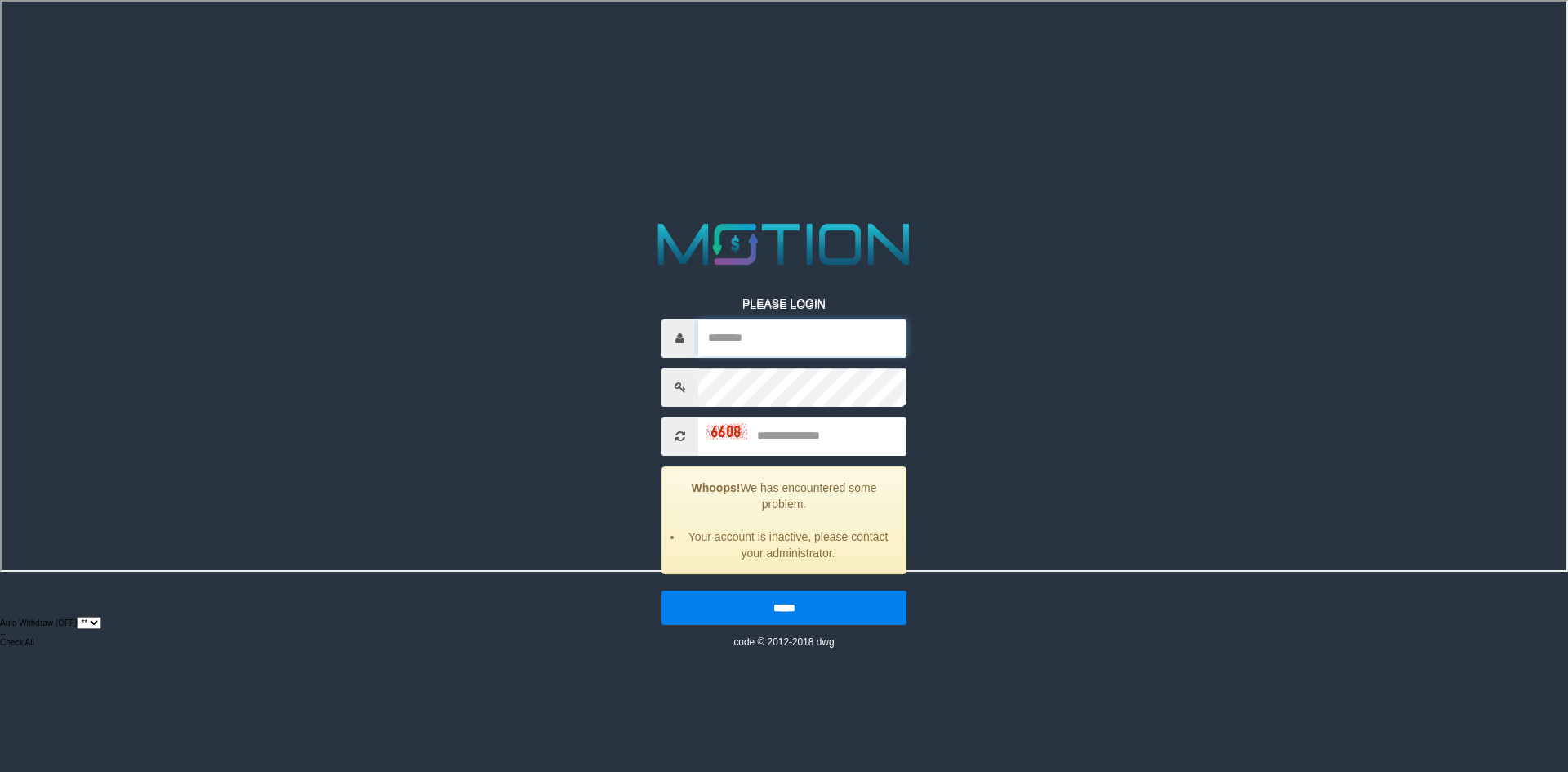 click at bounding box center (802, 337) 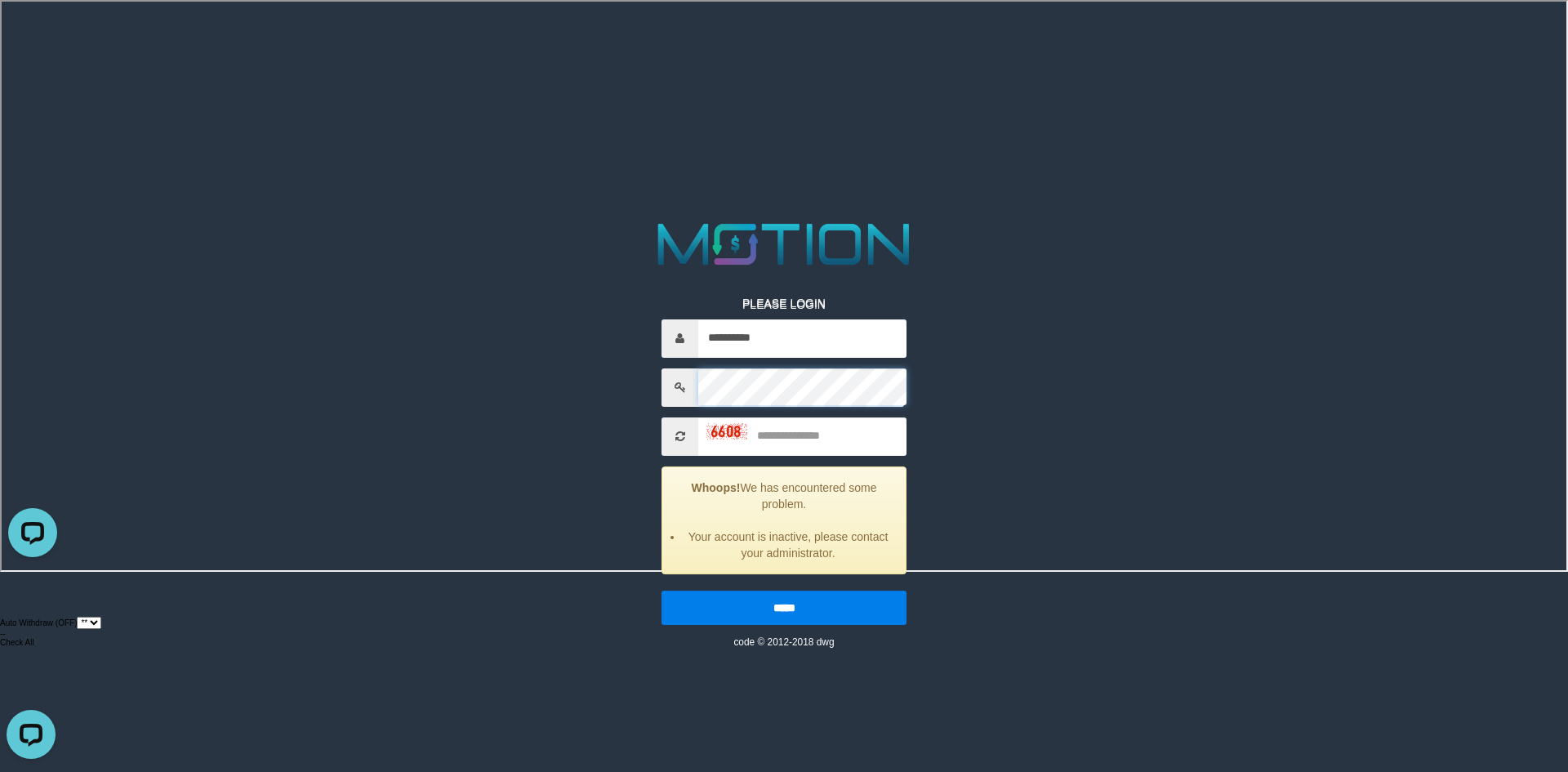 scroll, scrollTop: 0, scrollLeft: 0, axis: both 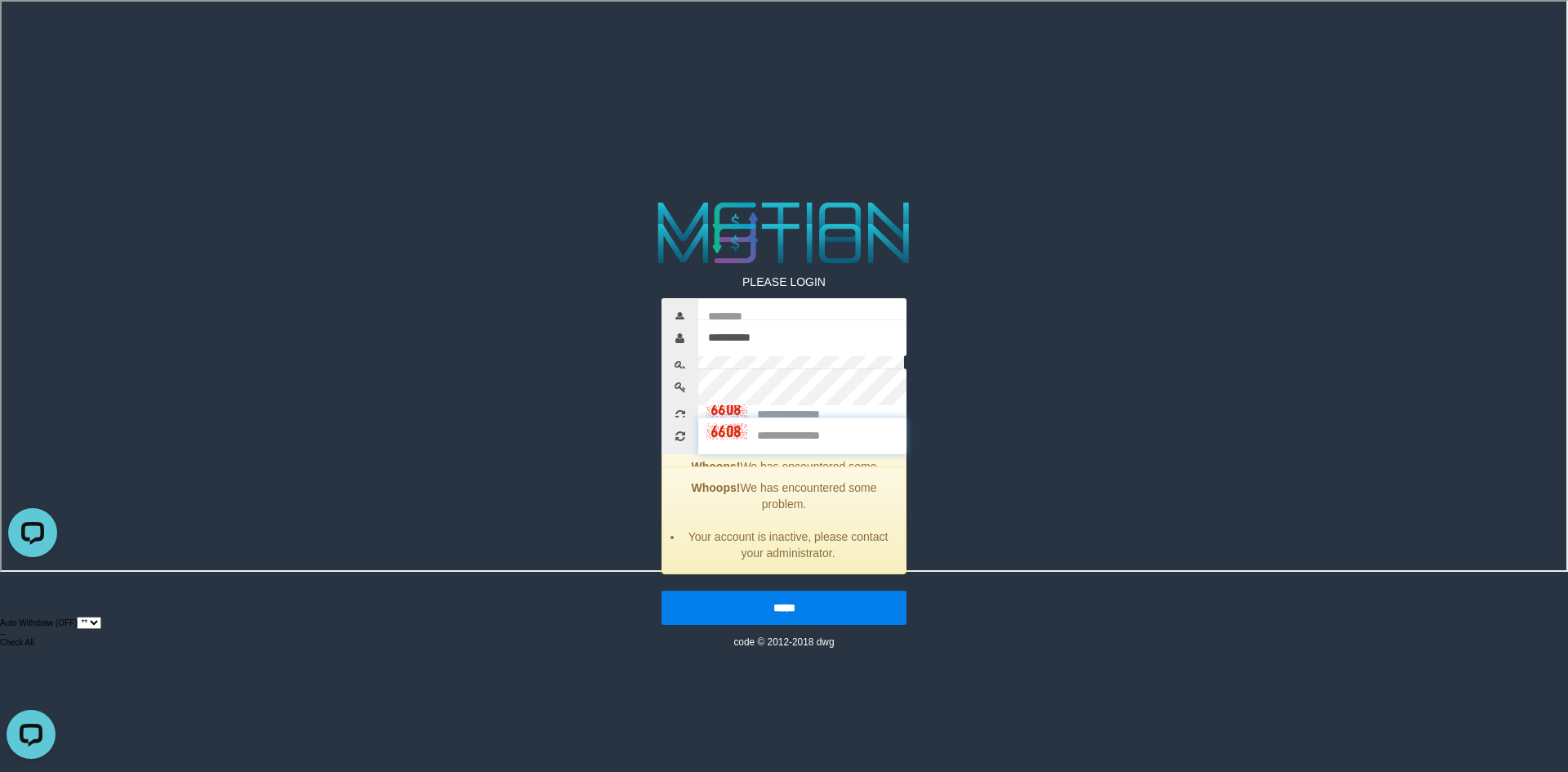 click at bounding box center (802, 435) 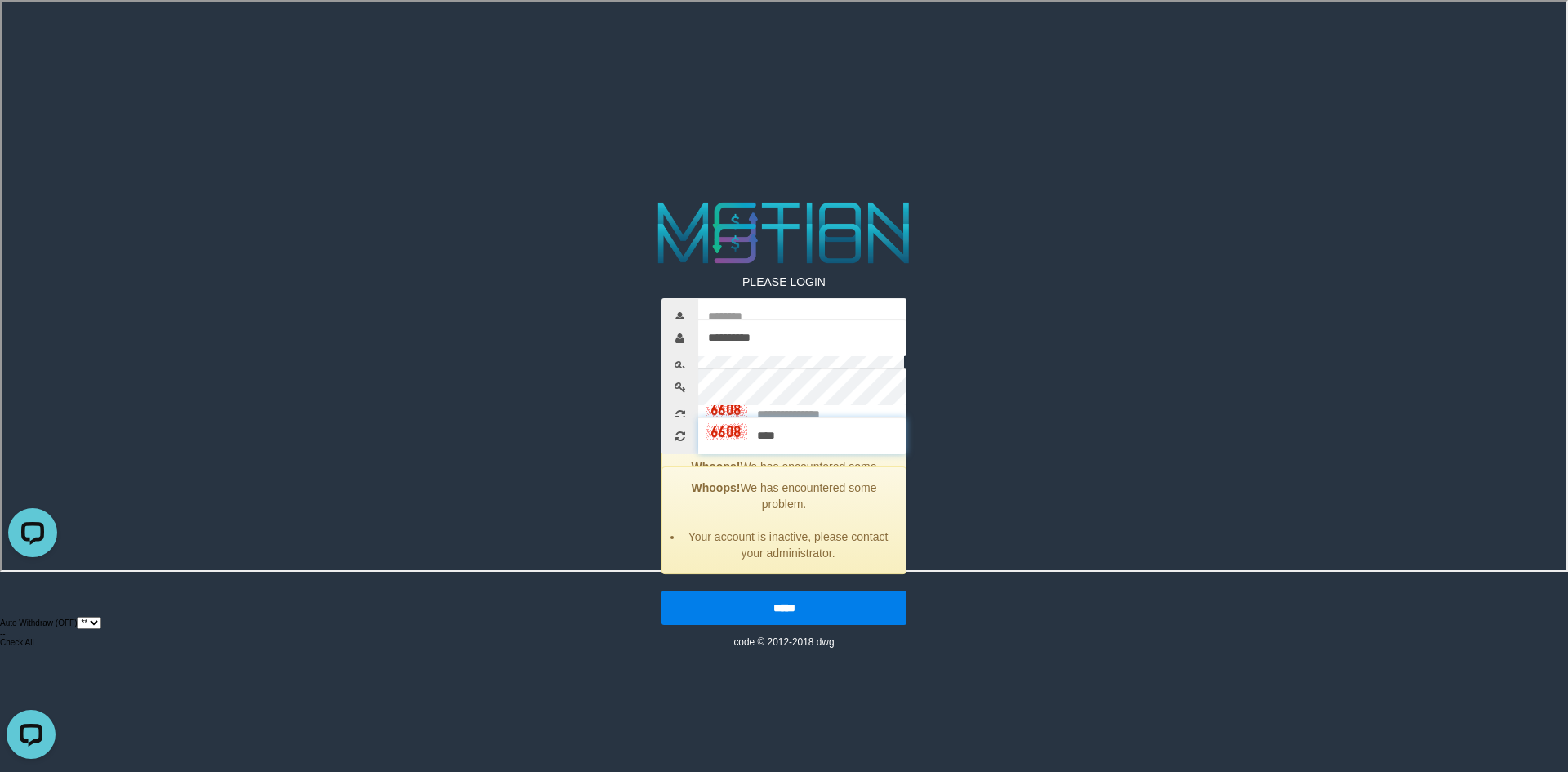 type on "****" 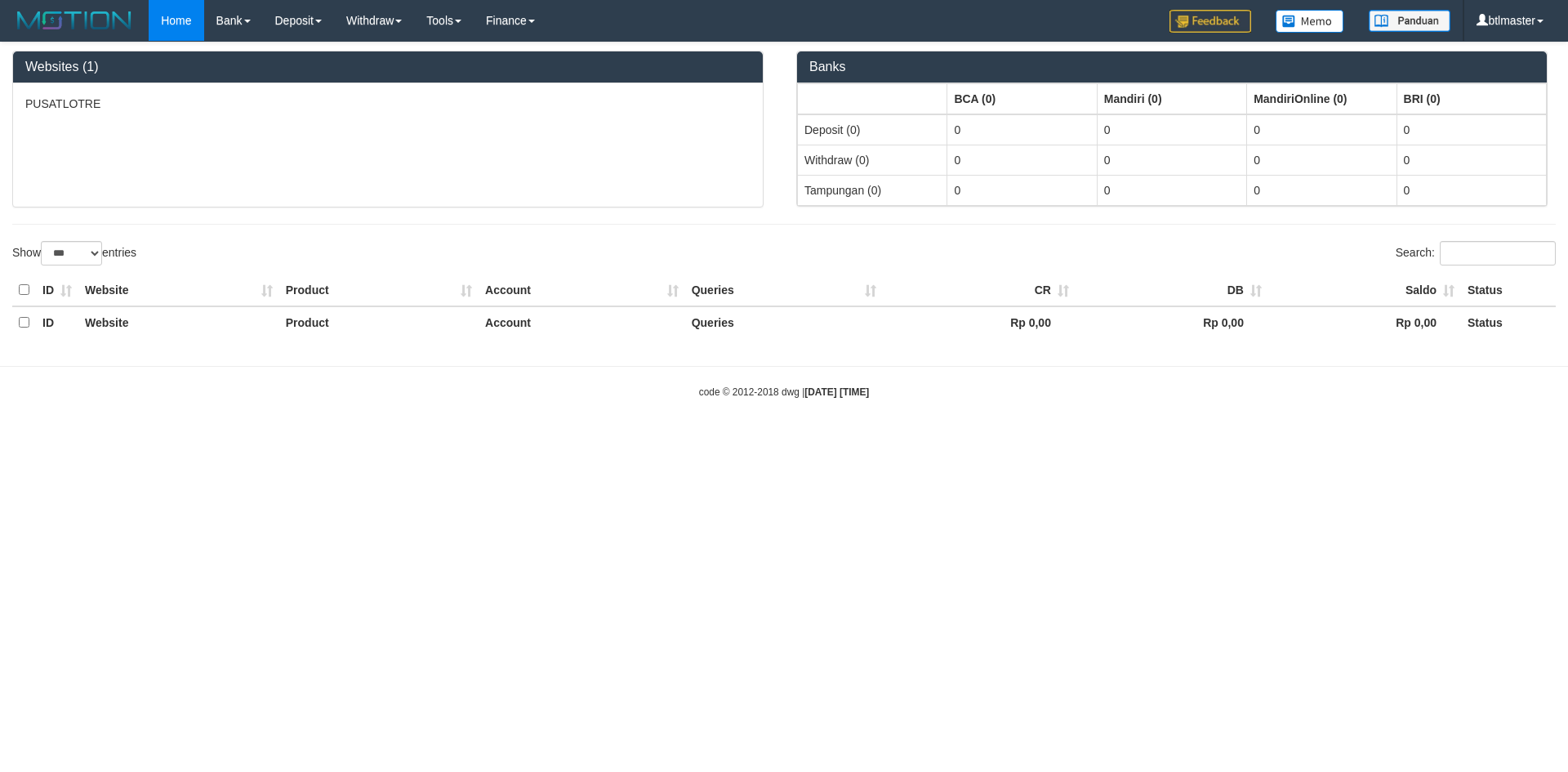select on "***" 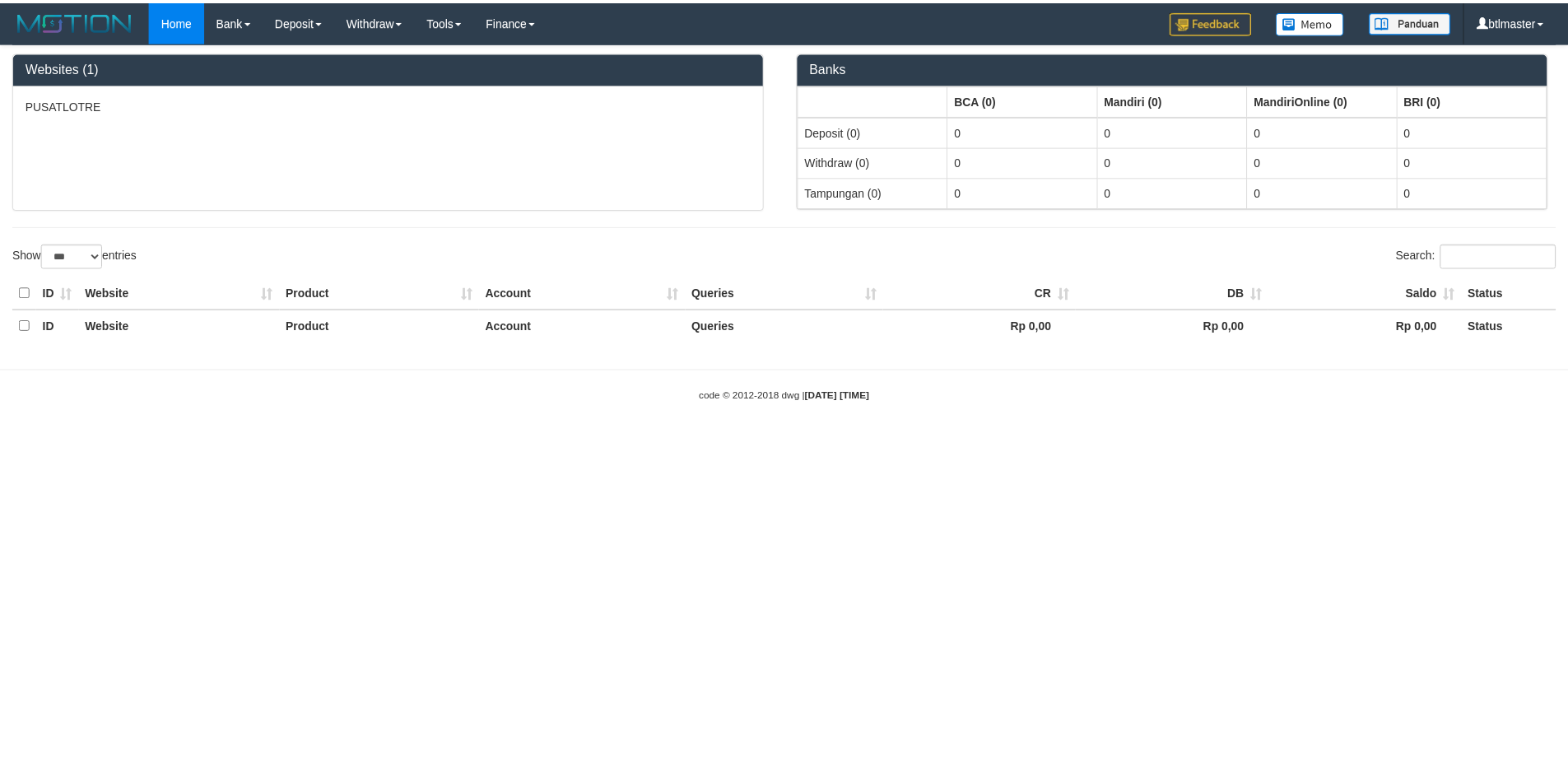 scroll, scrollTop: 0, scrollLeft: 0, axis: both 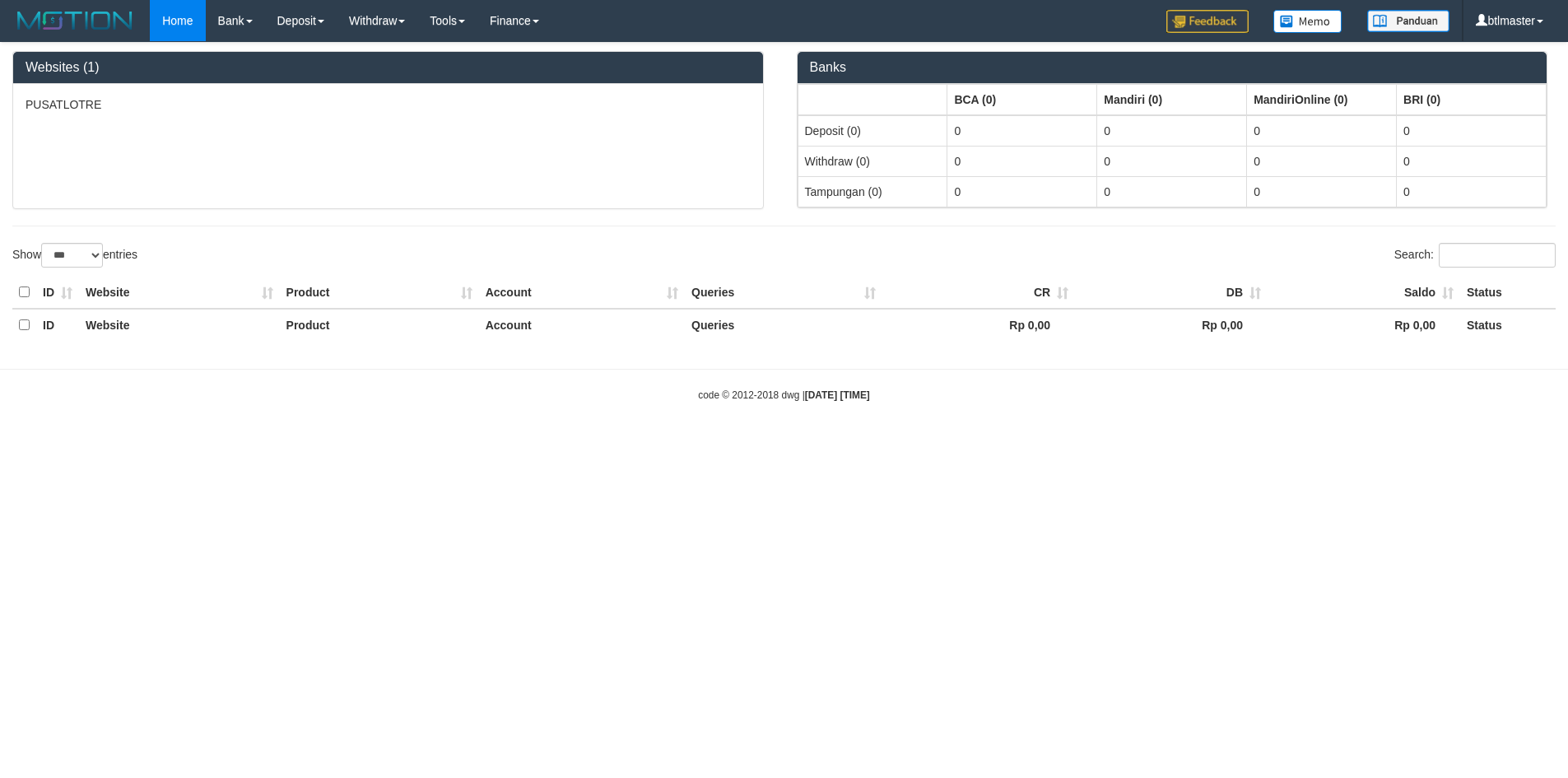 select on "**" 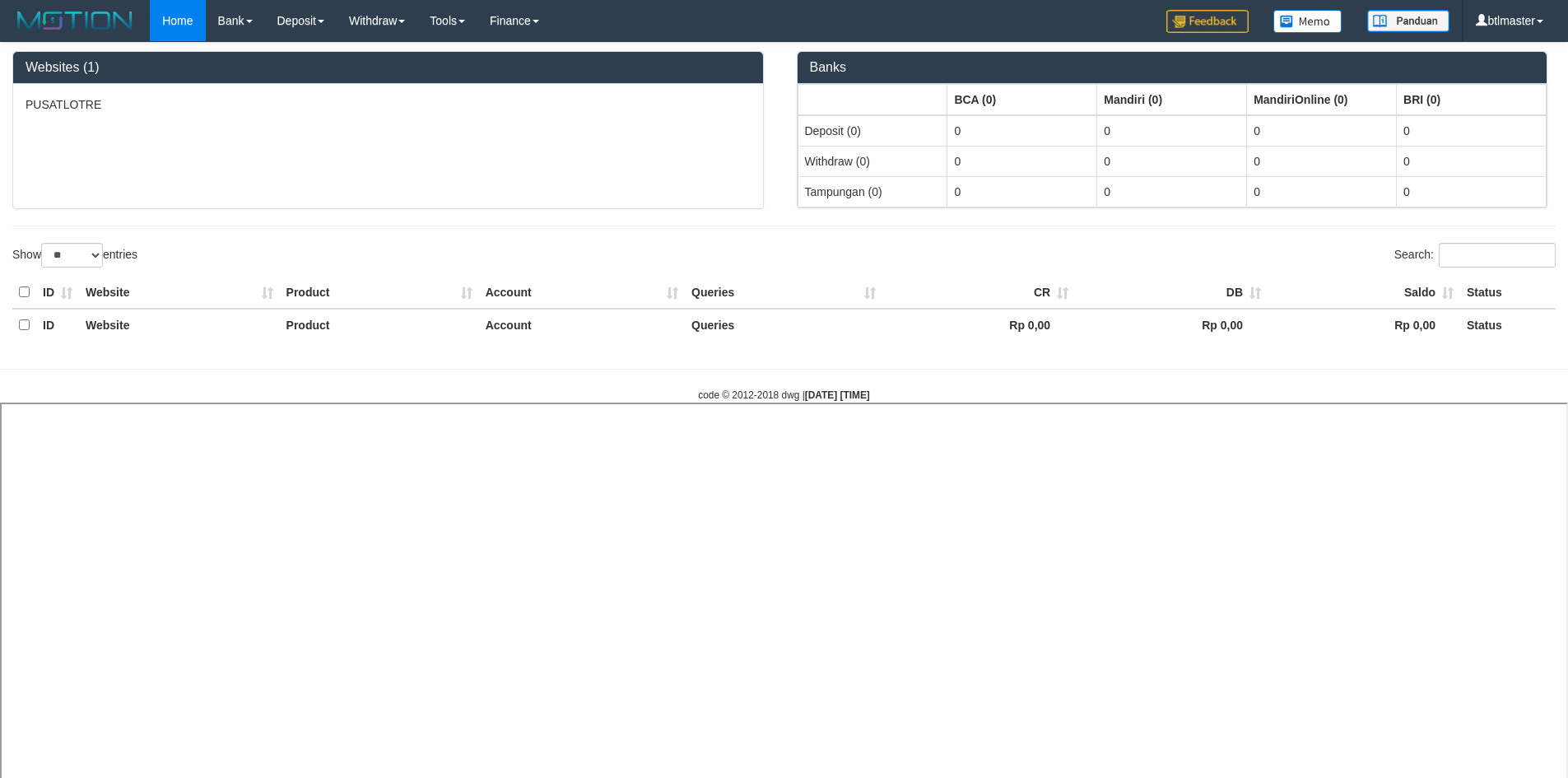 select 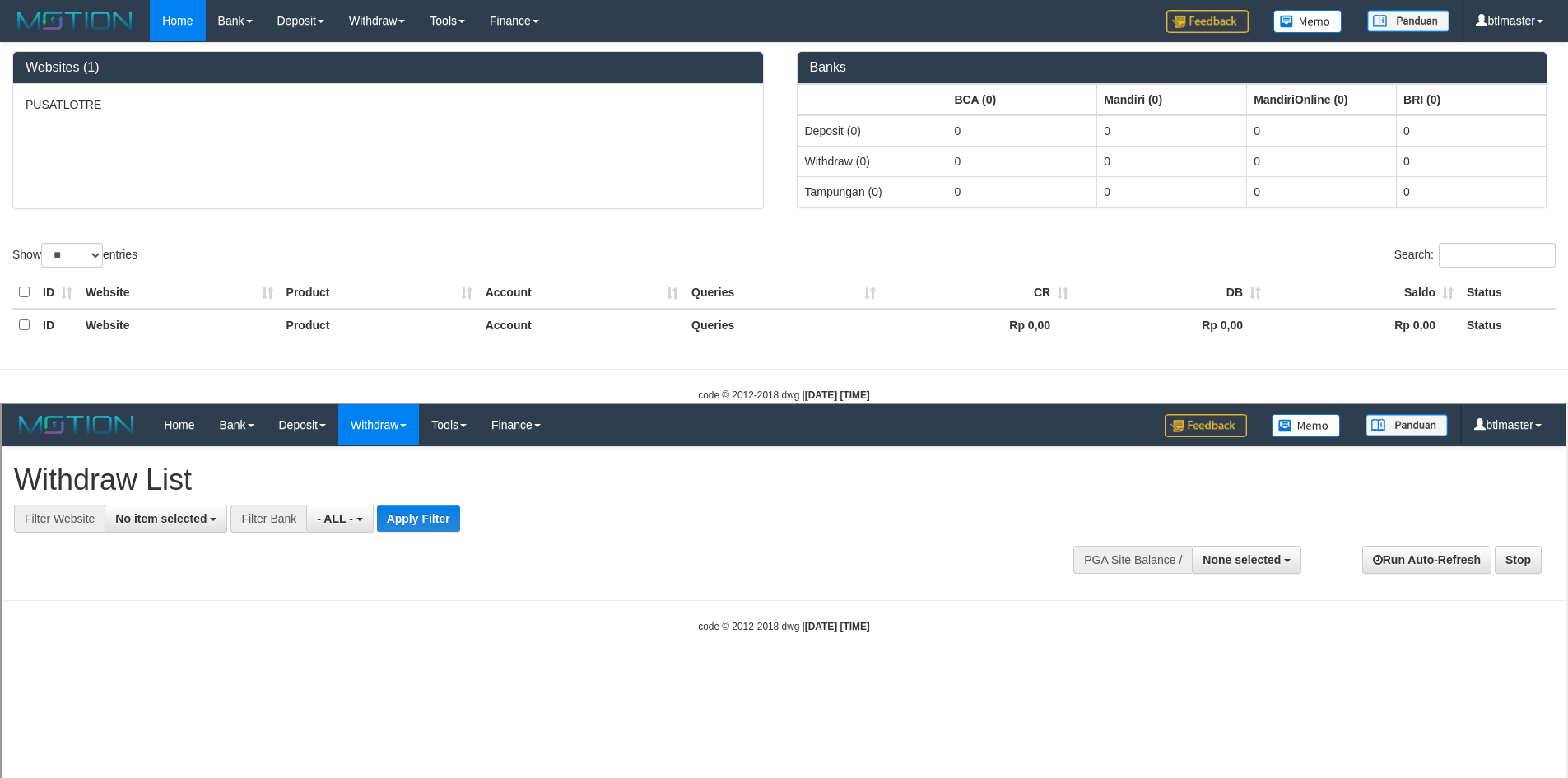 scroll, scrollTop: 0, scrollLeft: 0, axis: both 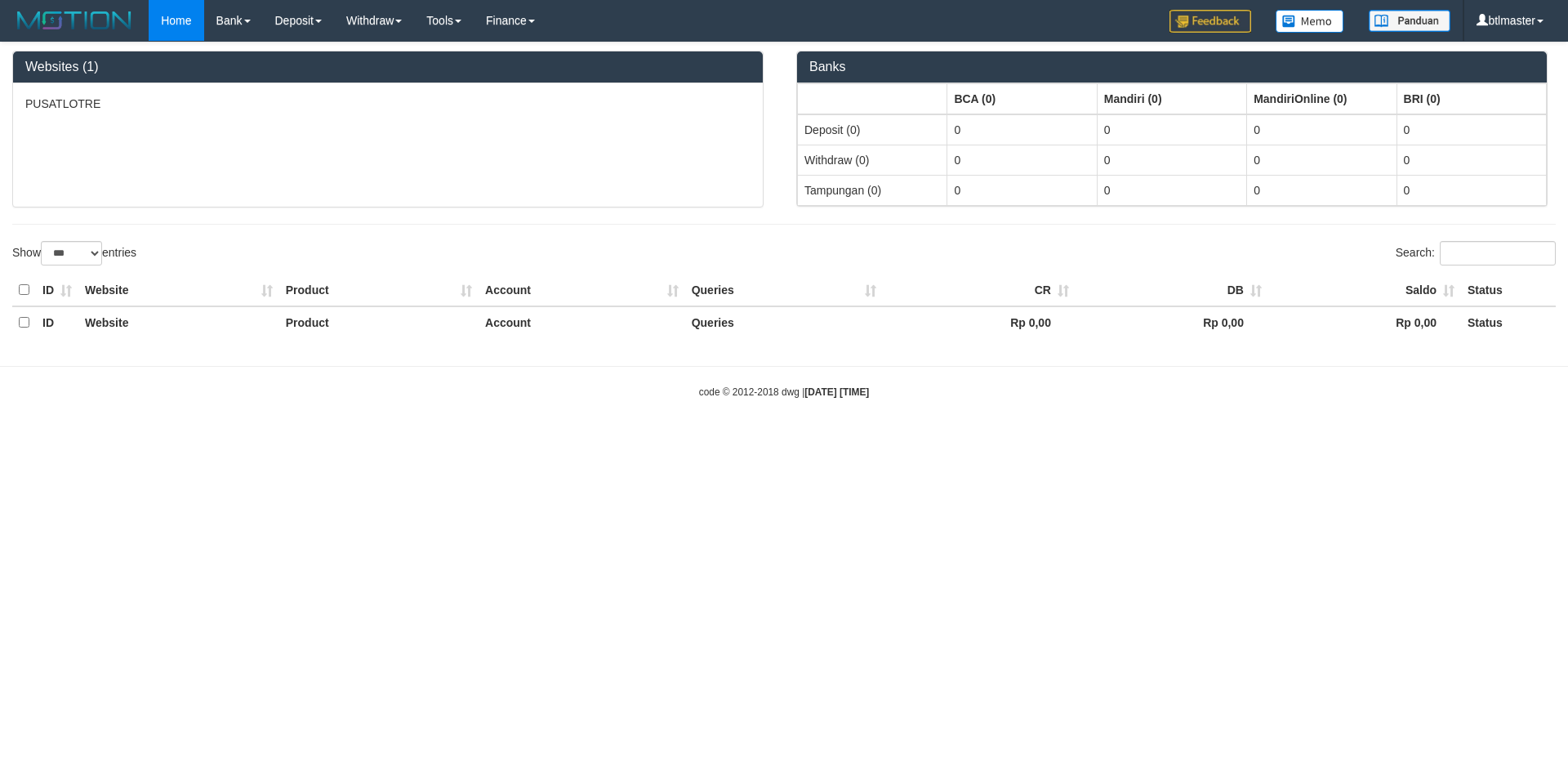 select on "***" 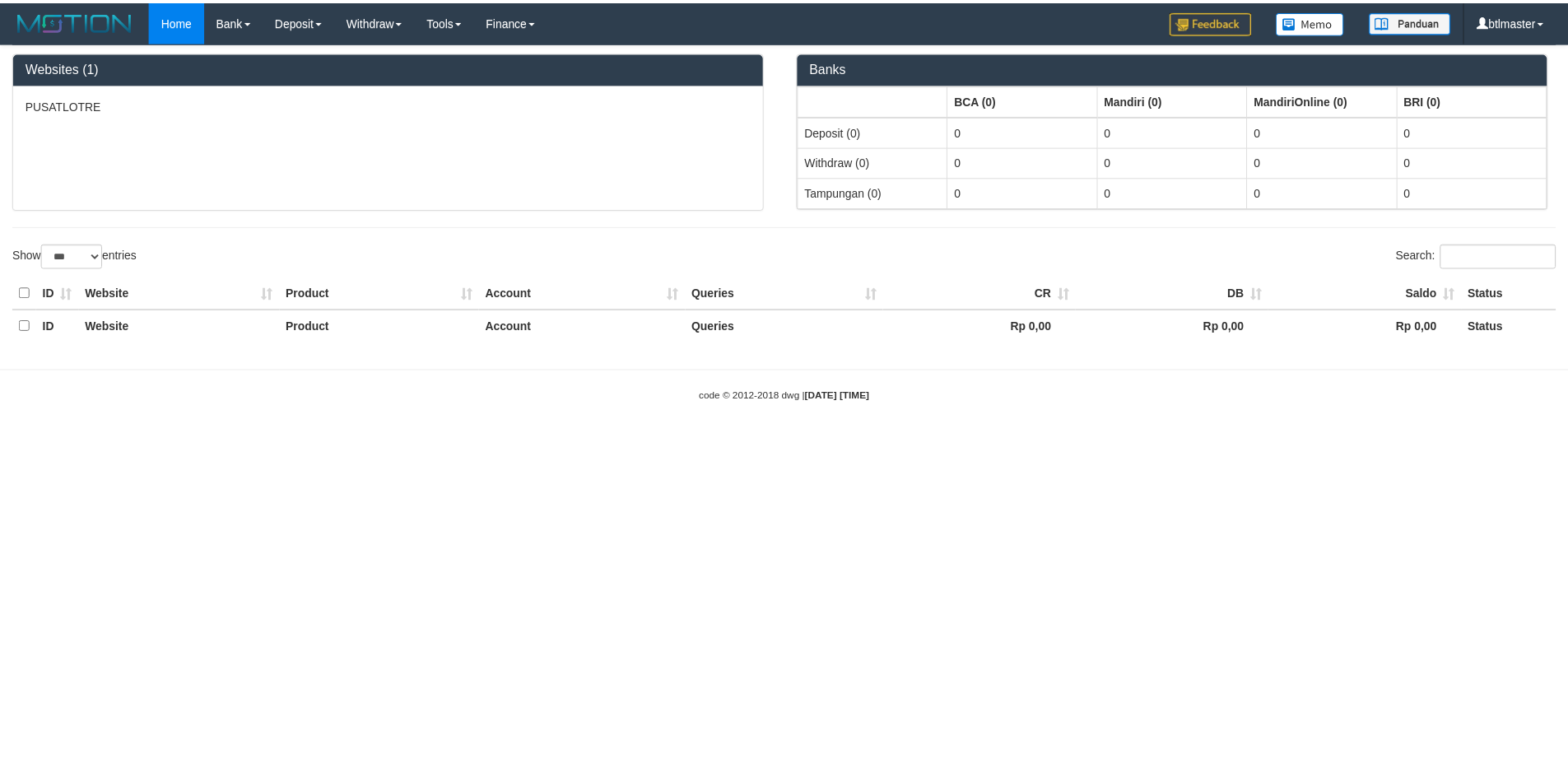scroll, scrollTop: 0, scrollLeft: 0, axis: both 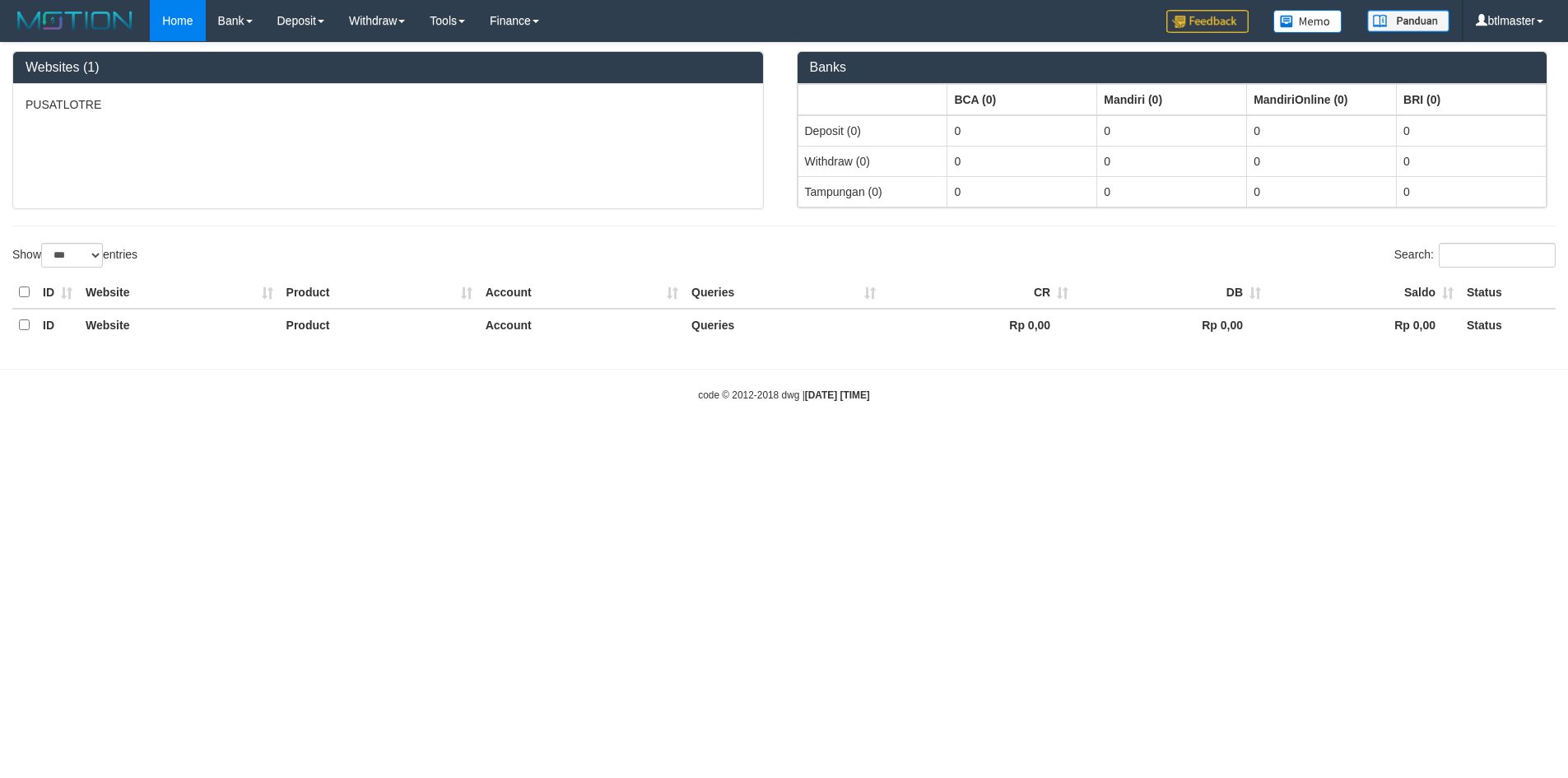 select on "**" 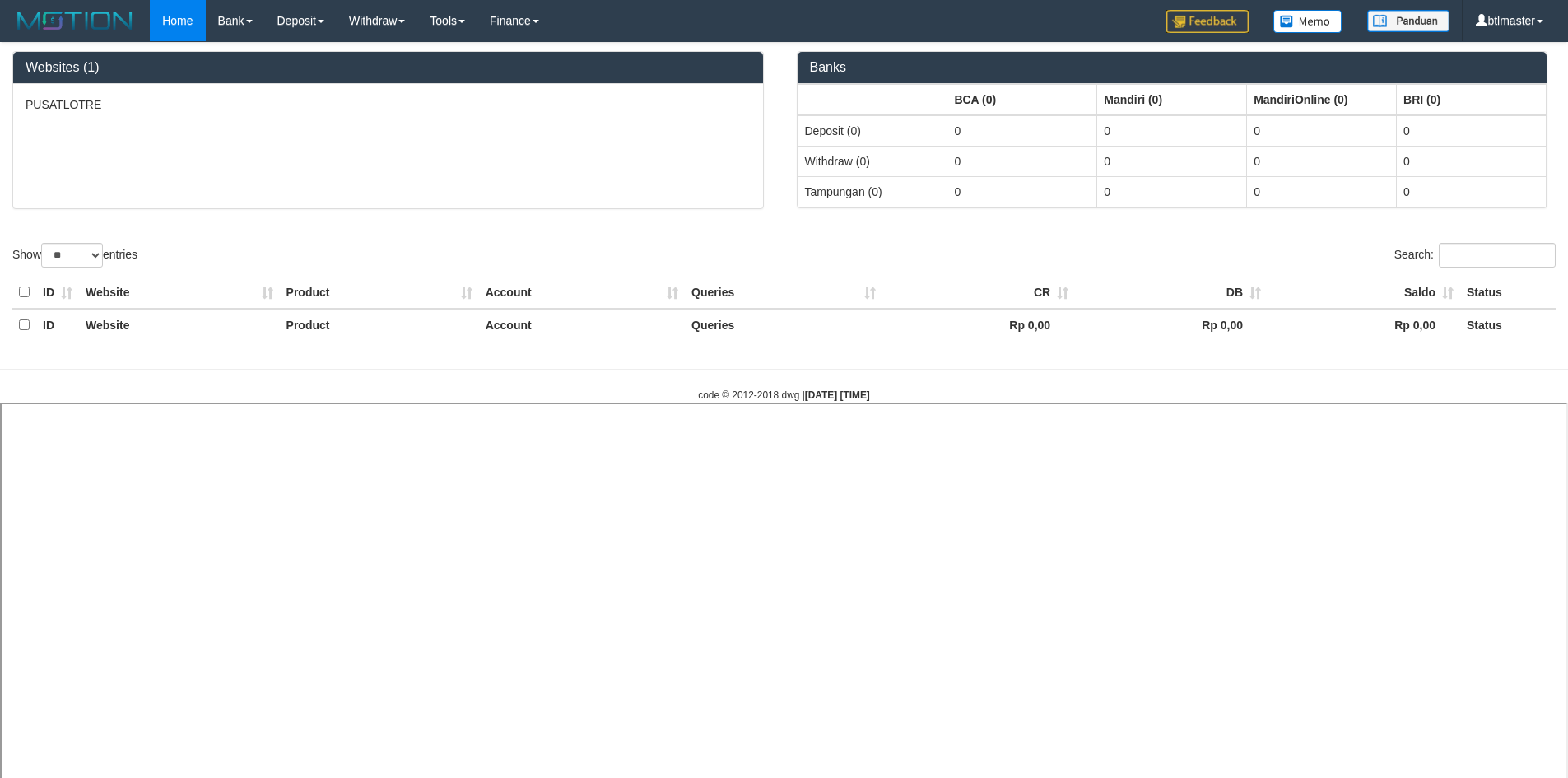 select 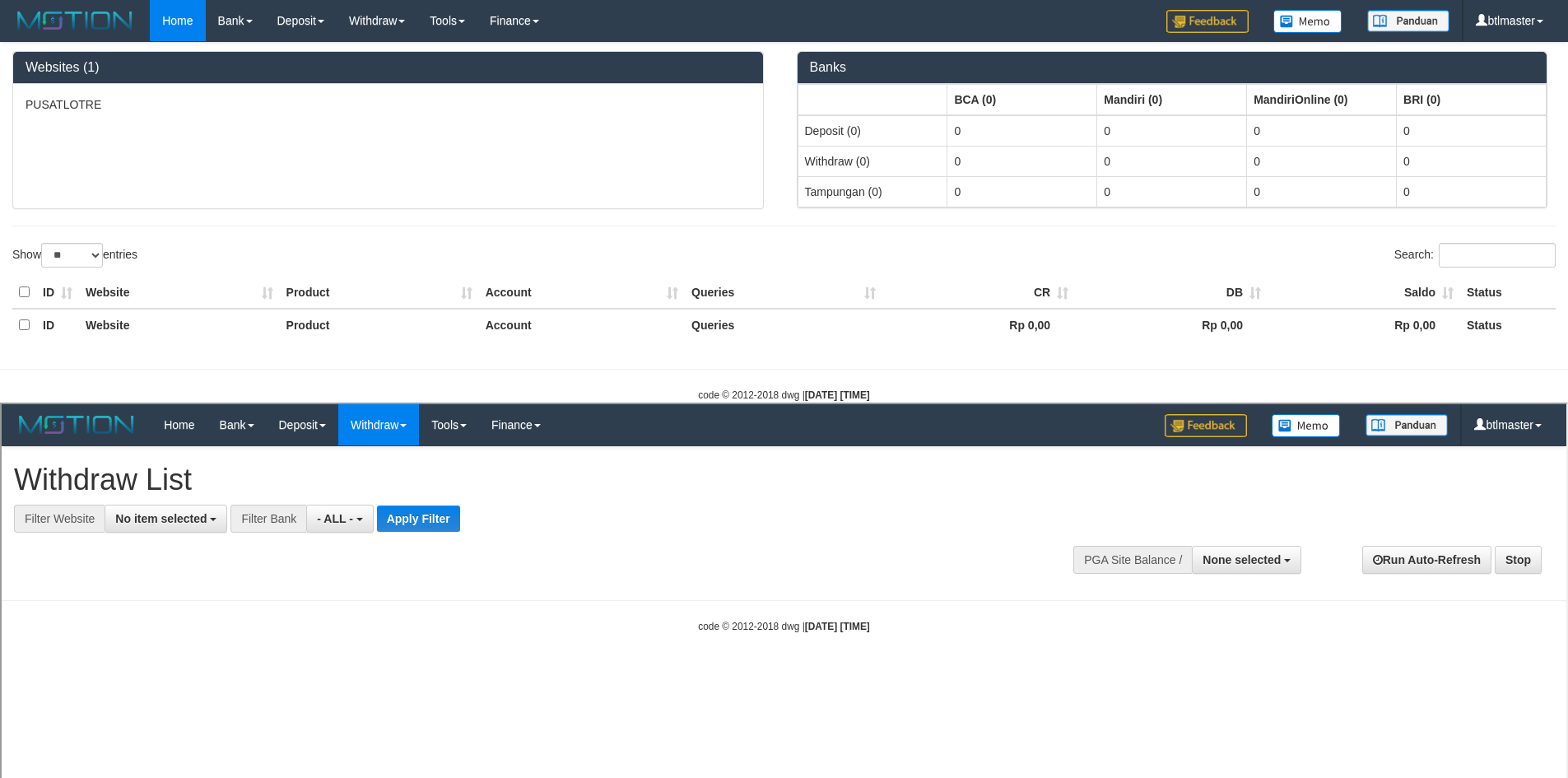 scroll, scrollTop: 0, scrollLeft: 0, axis: both 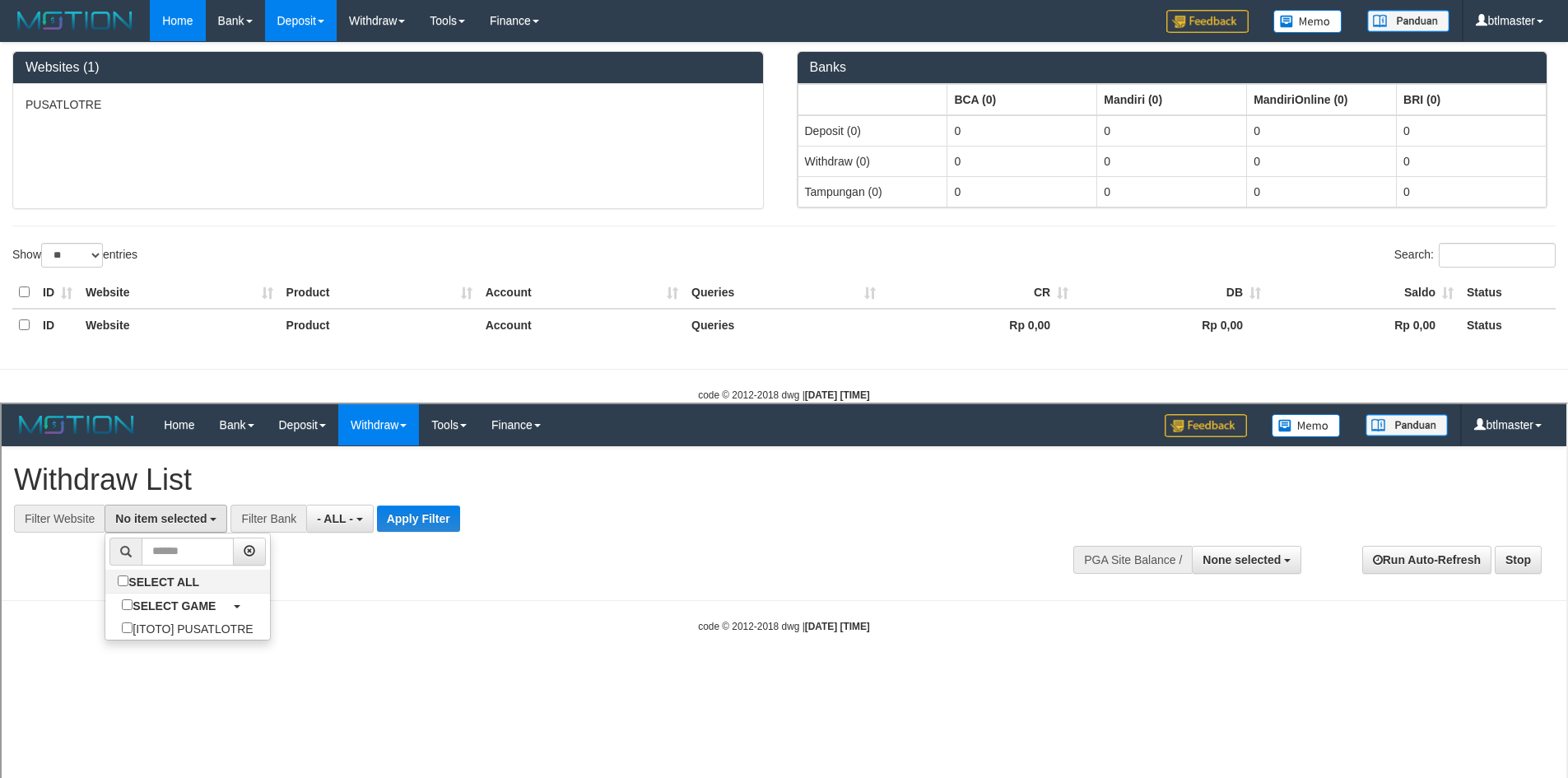 select on "****" 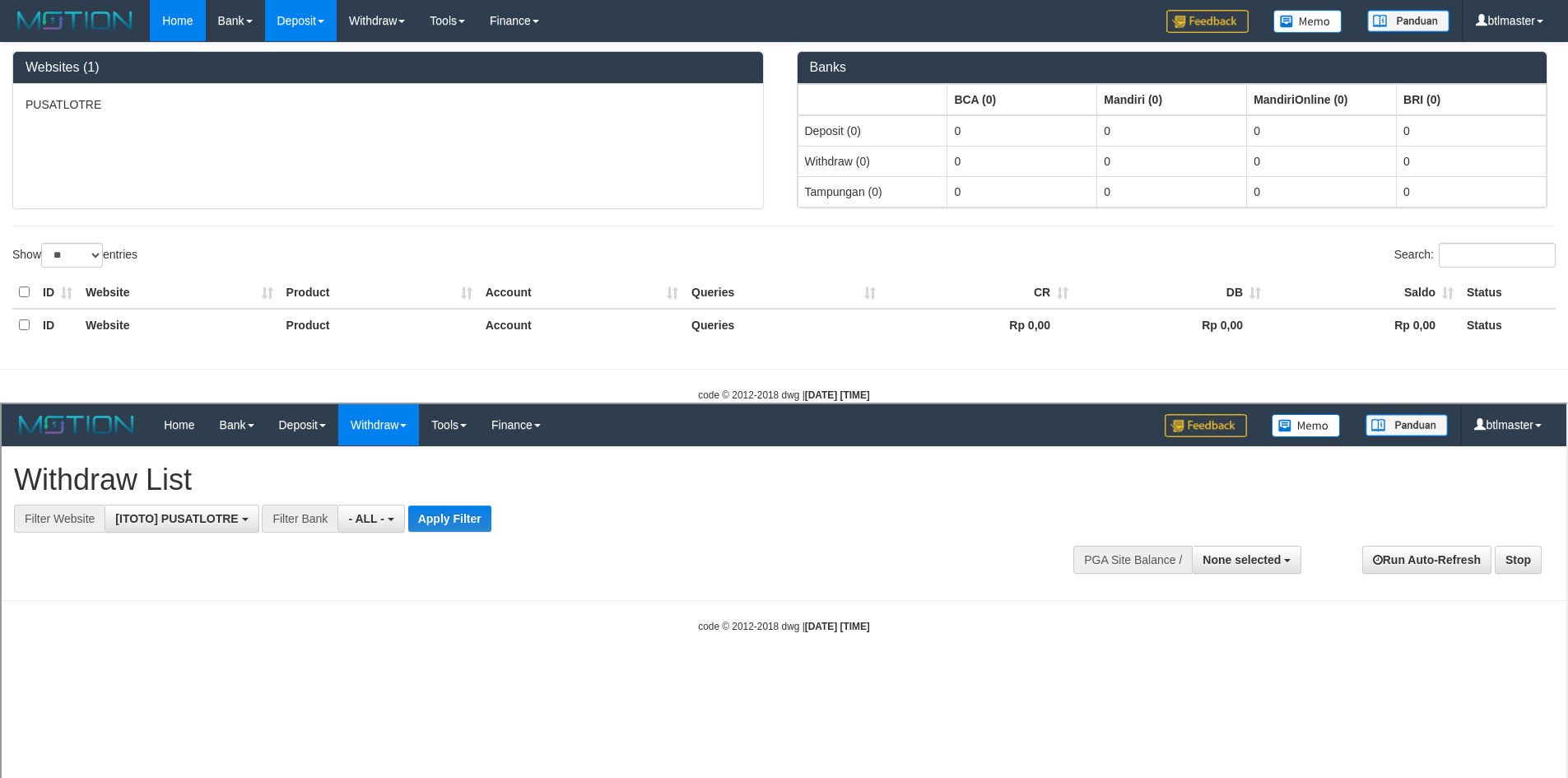 scroll, scrollTop: 15, scrollLeft: 0, axis: vertical 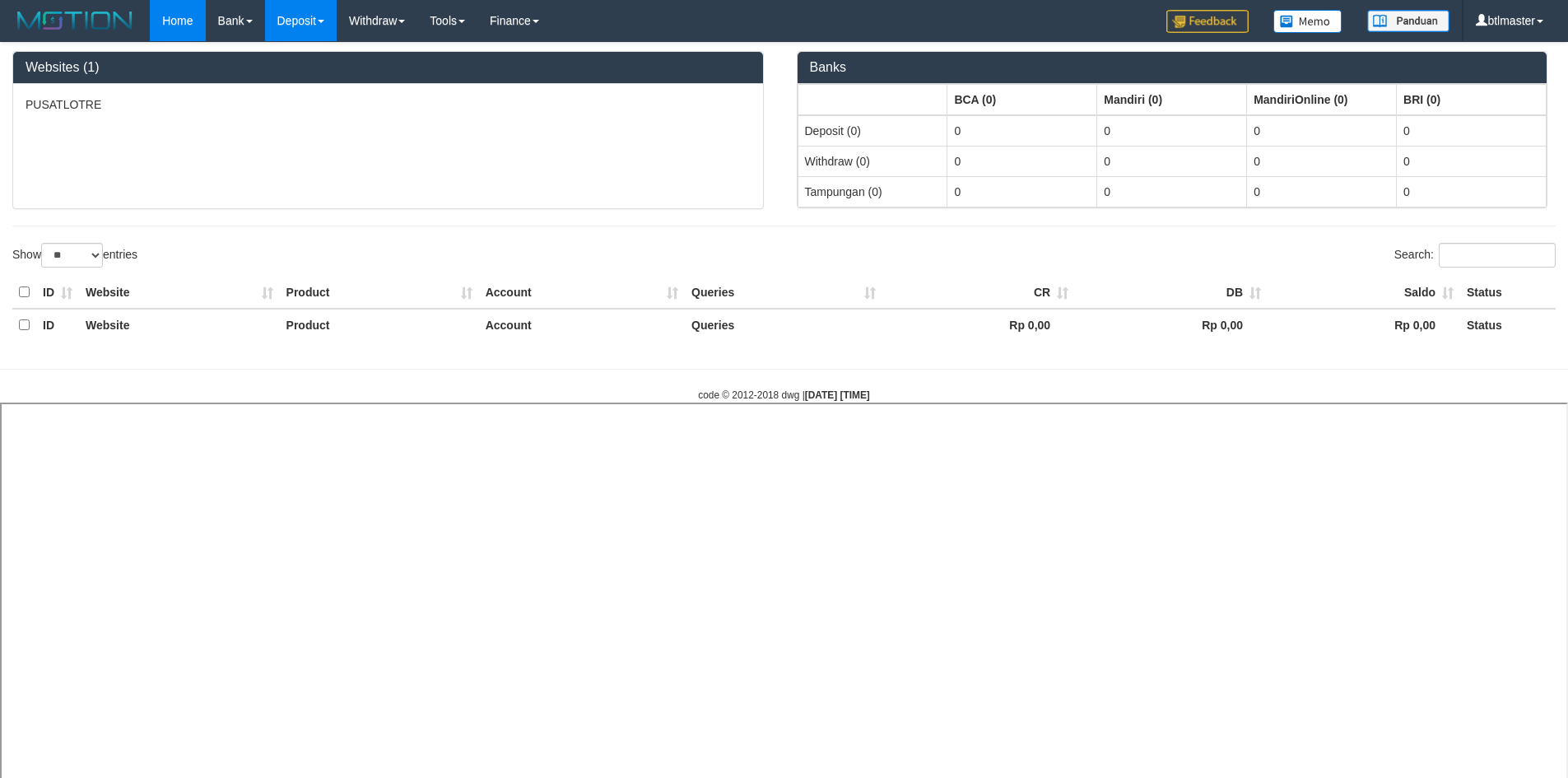 select 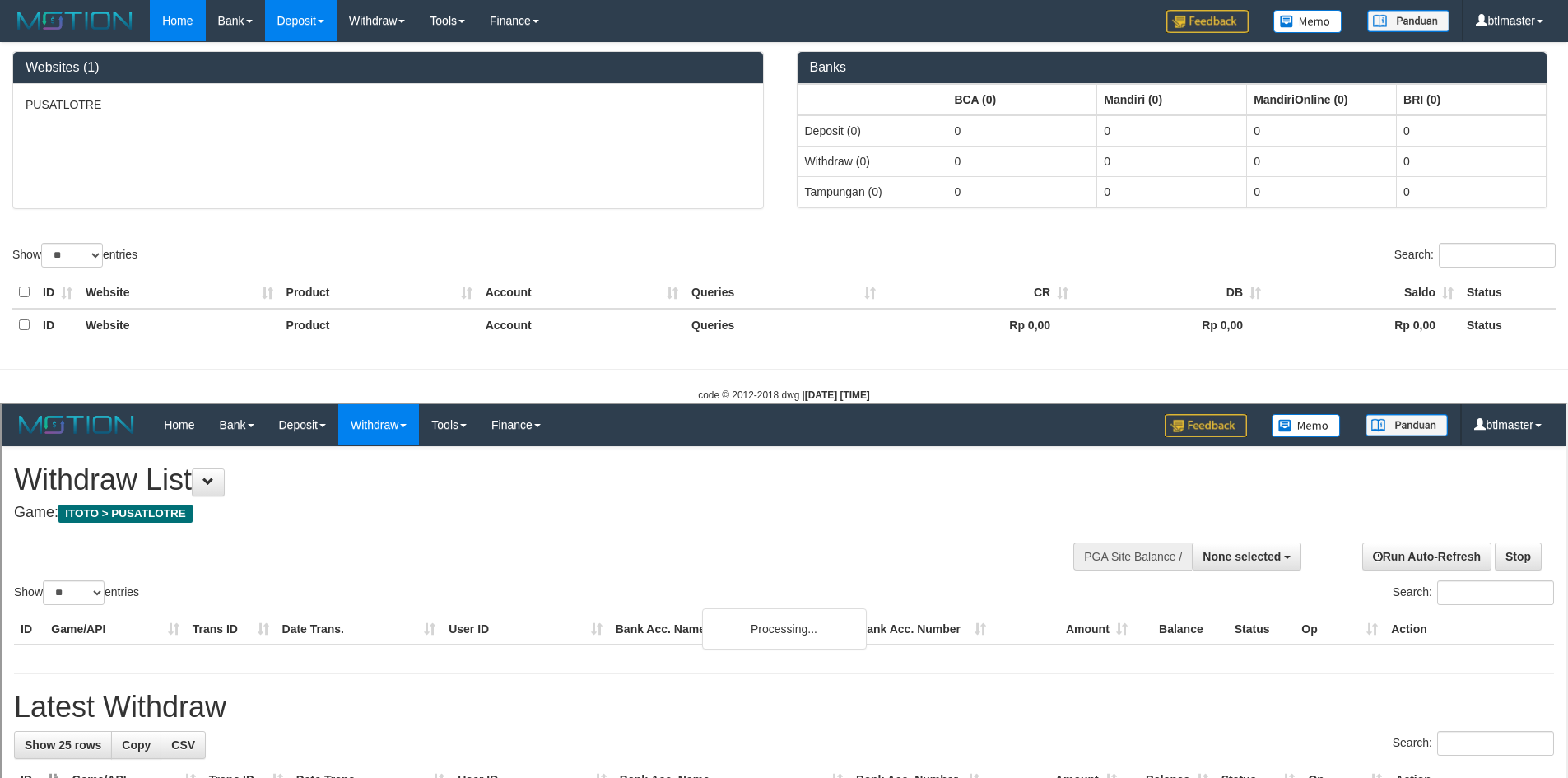 scroll, scrollTop: 0, scrollLeft: 0, axis: both 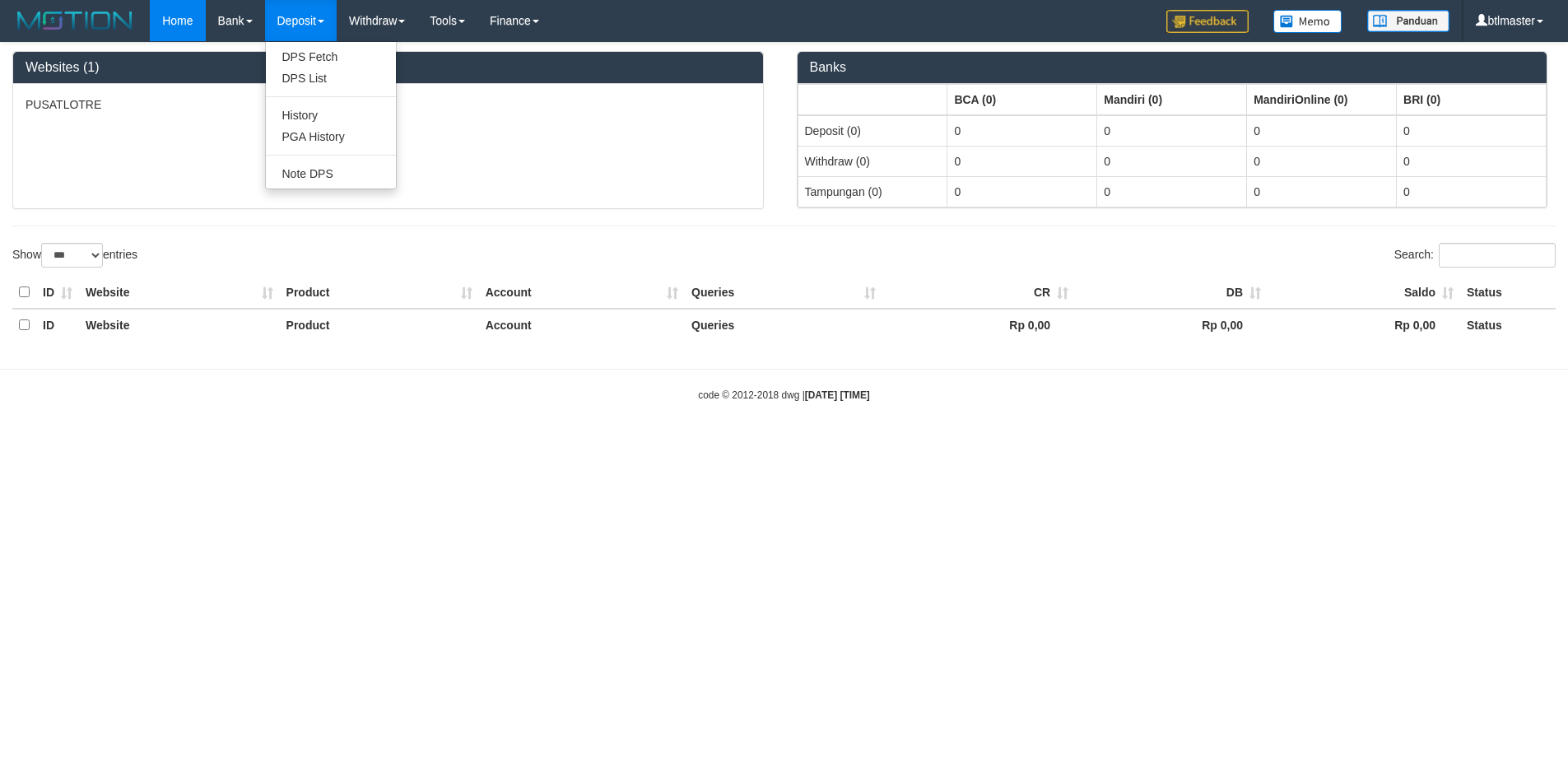 select on "**" 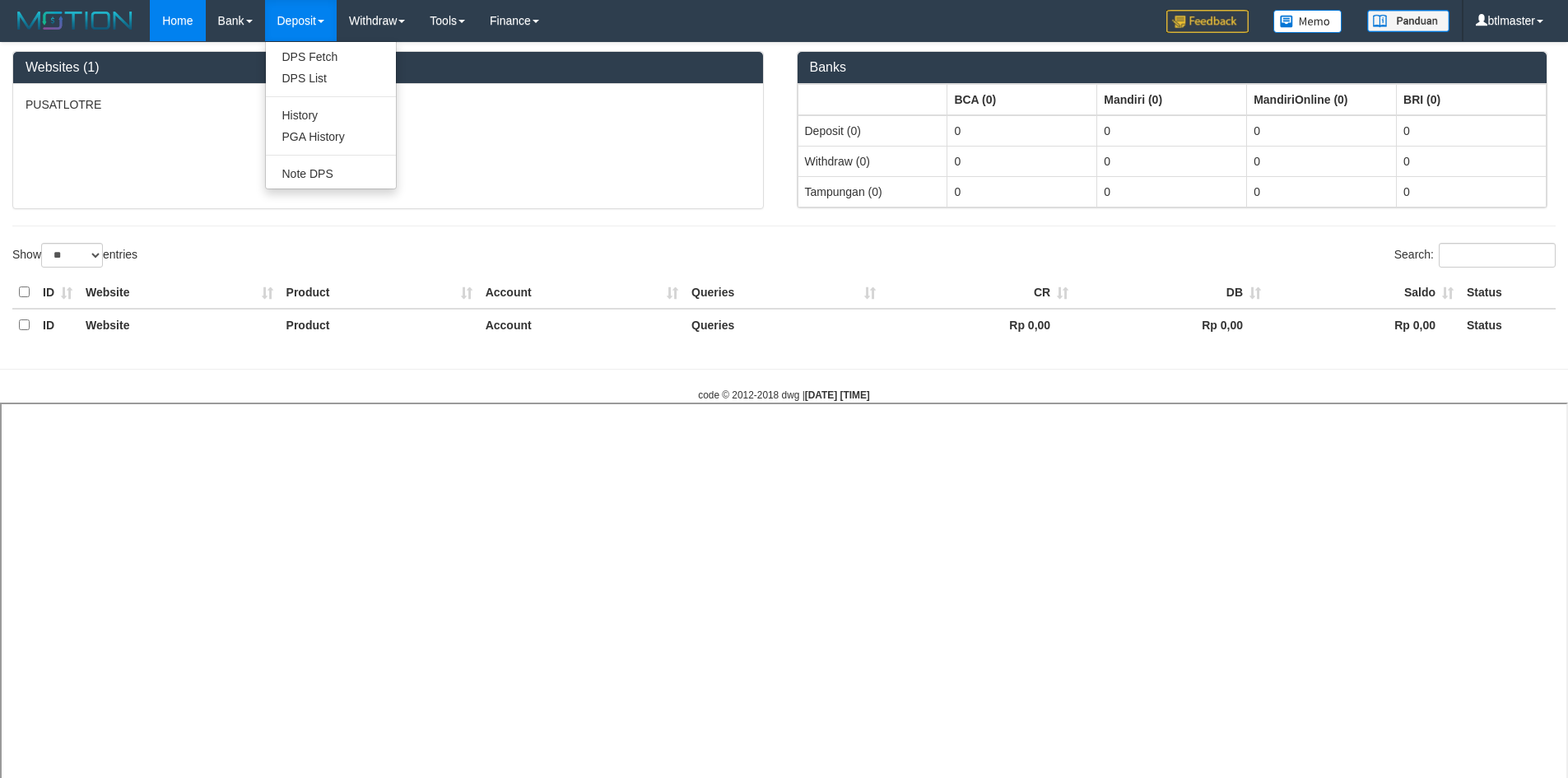 select 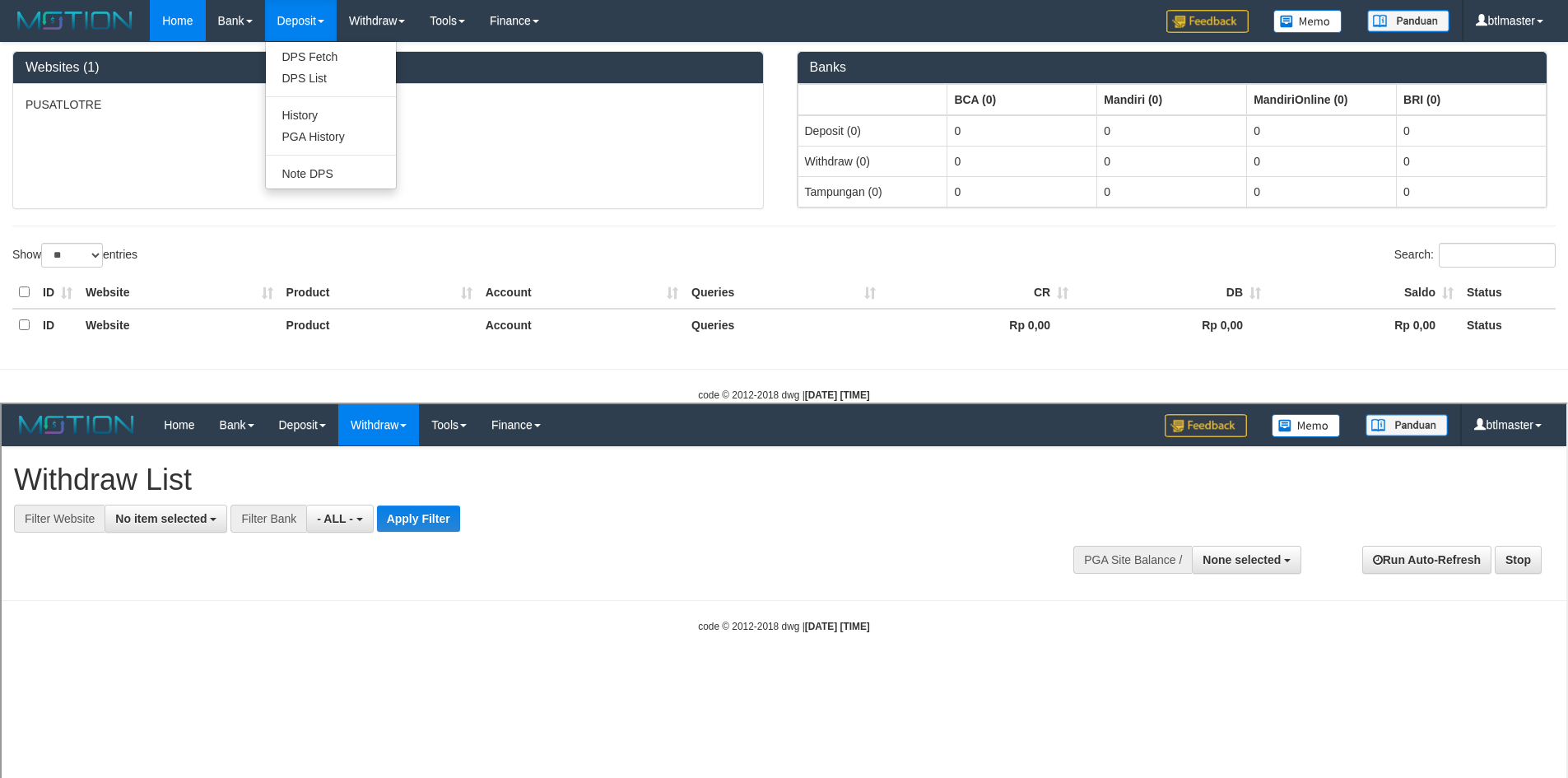 scroll, scrollTop: 0, scrollLeft: 0, axis: both 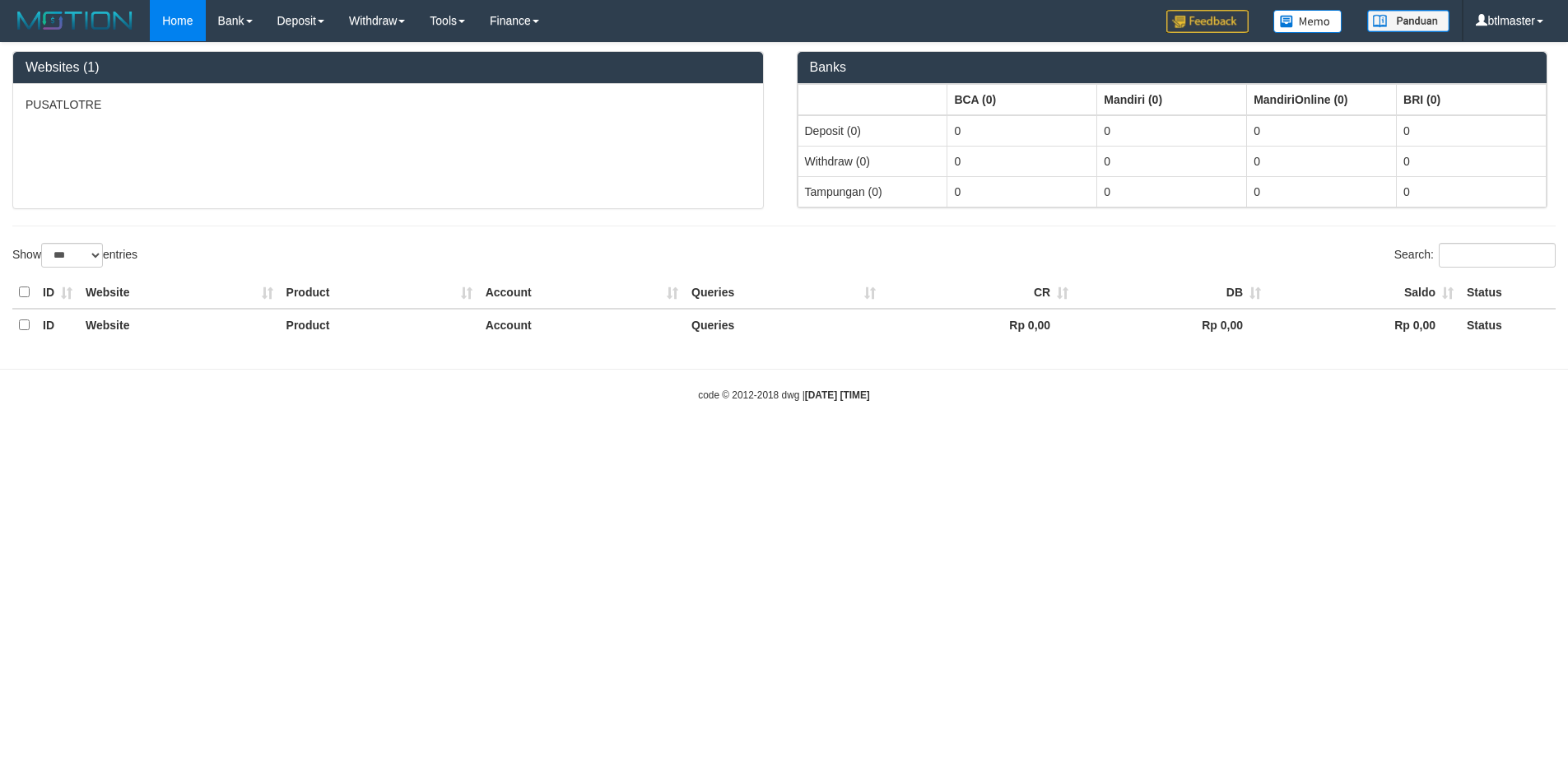 select on "**" 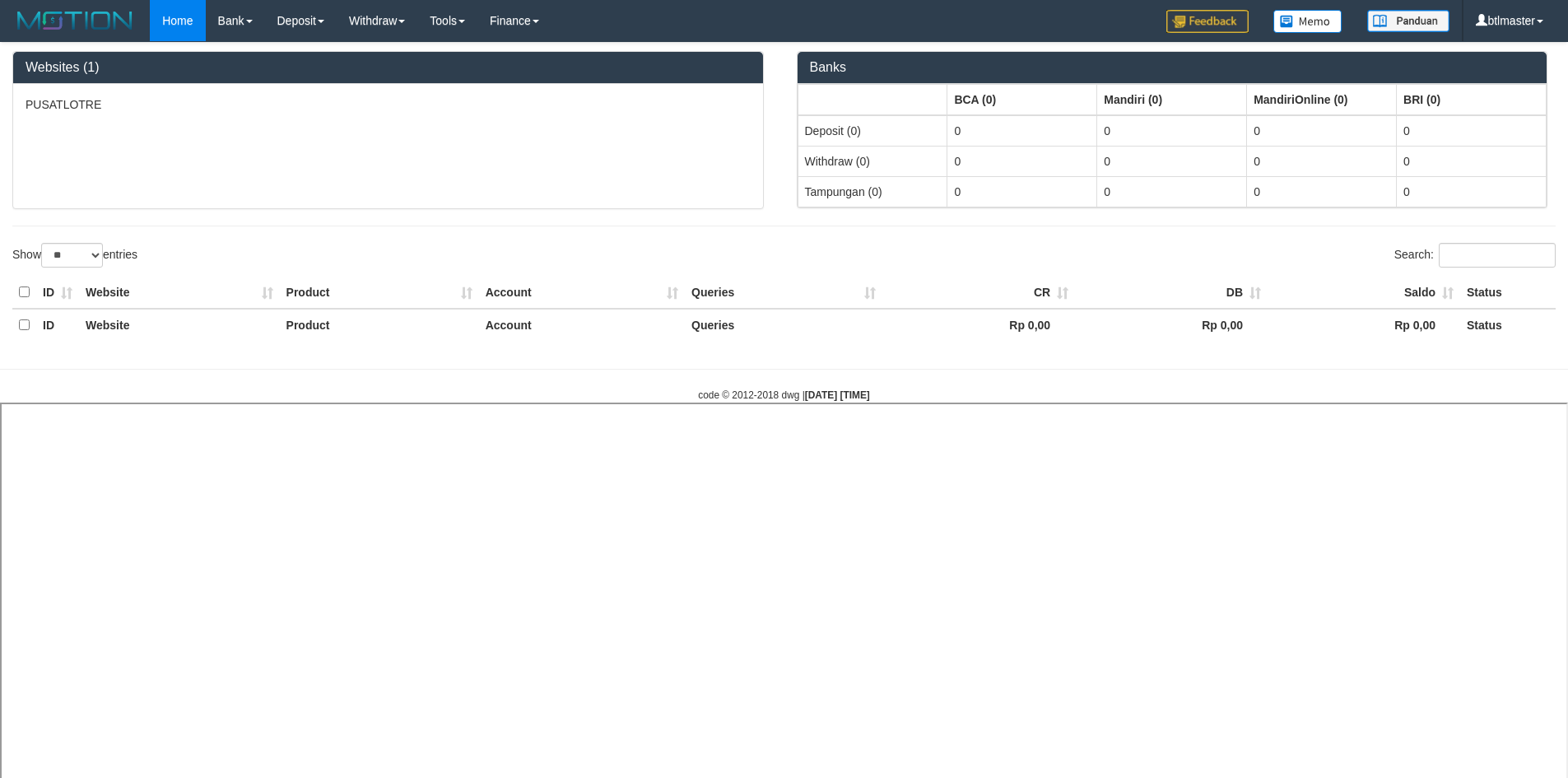 select 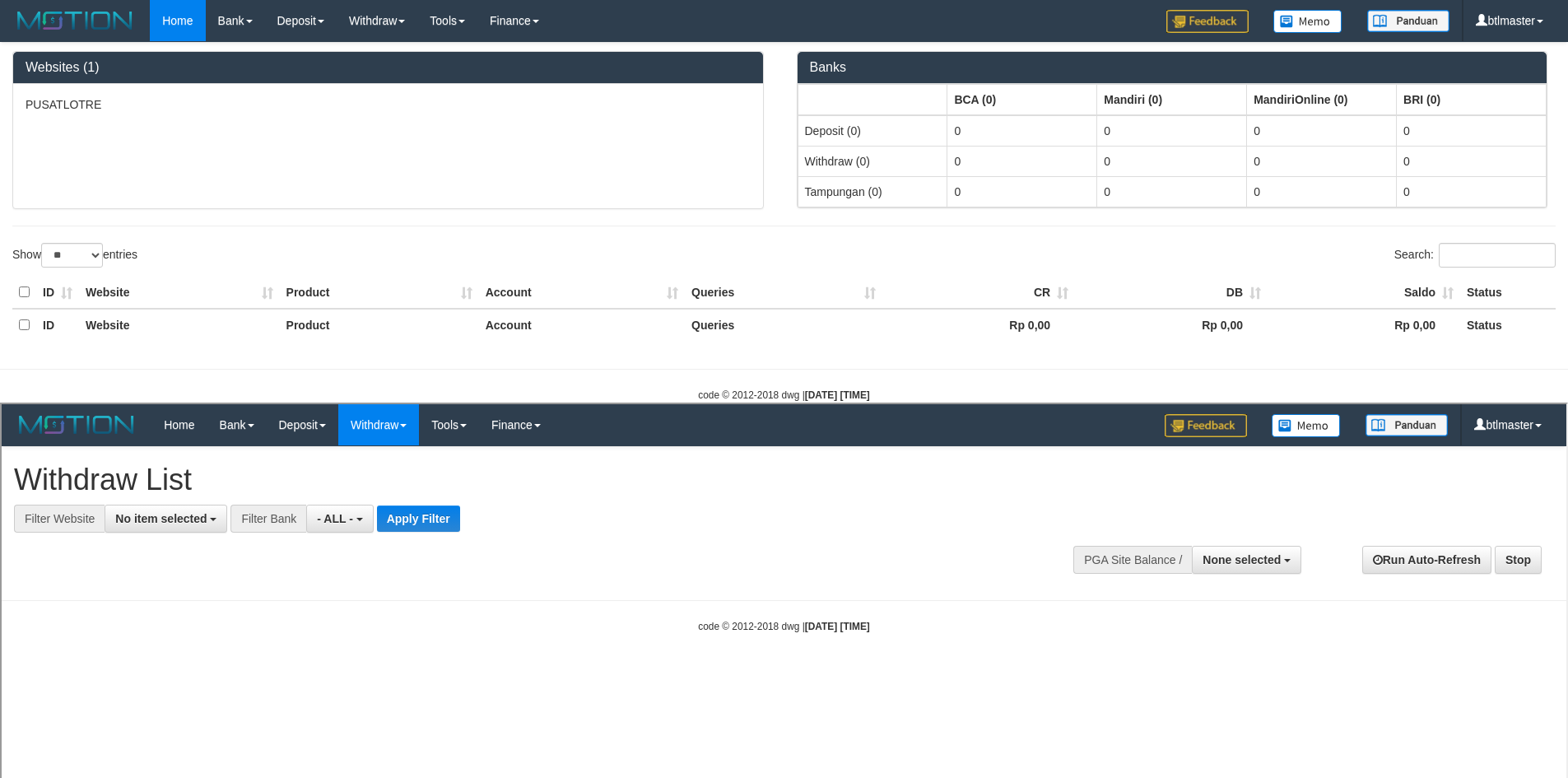 scroll, scrollTop: 0, scrollLeft: 0, axis: both 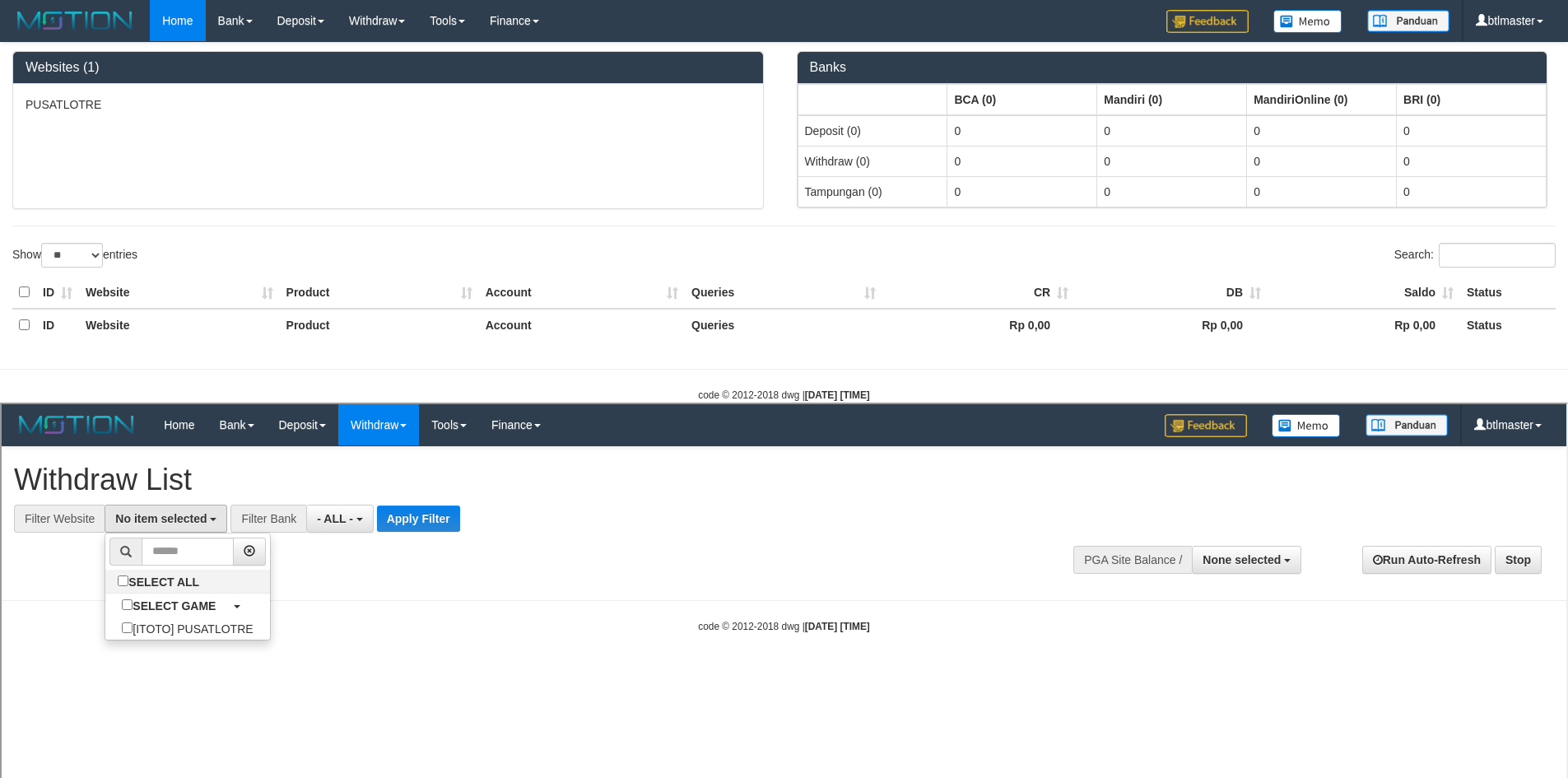 select on "****" 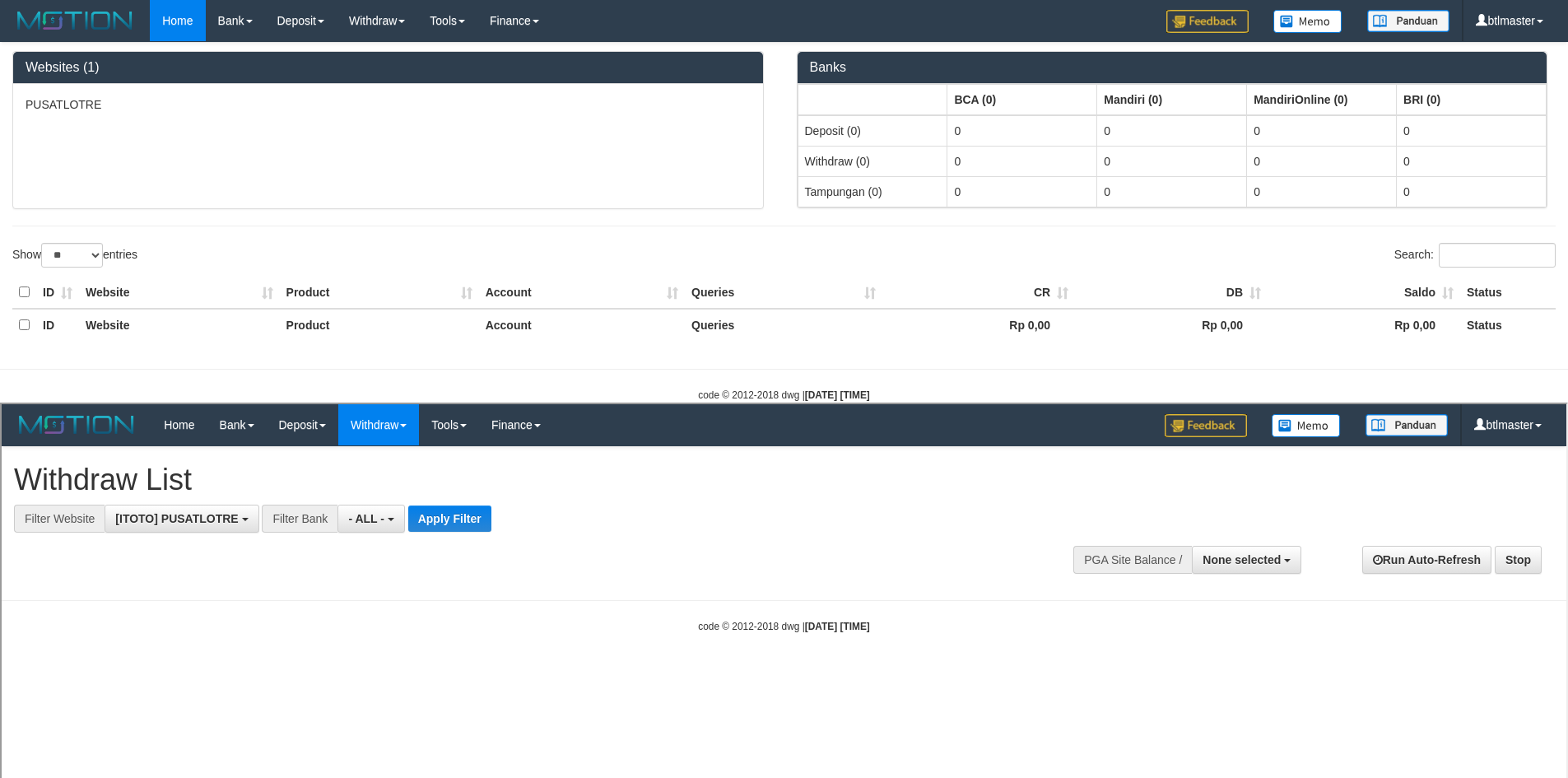 scroll, scrollTop: 15, scrollLeft: 0, axis: vertical 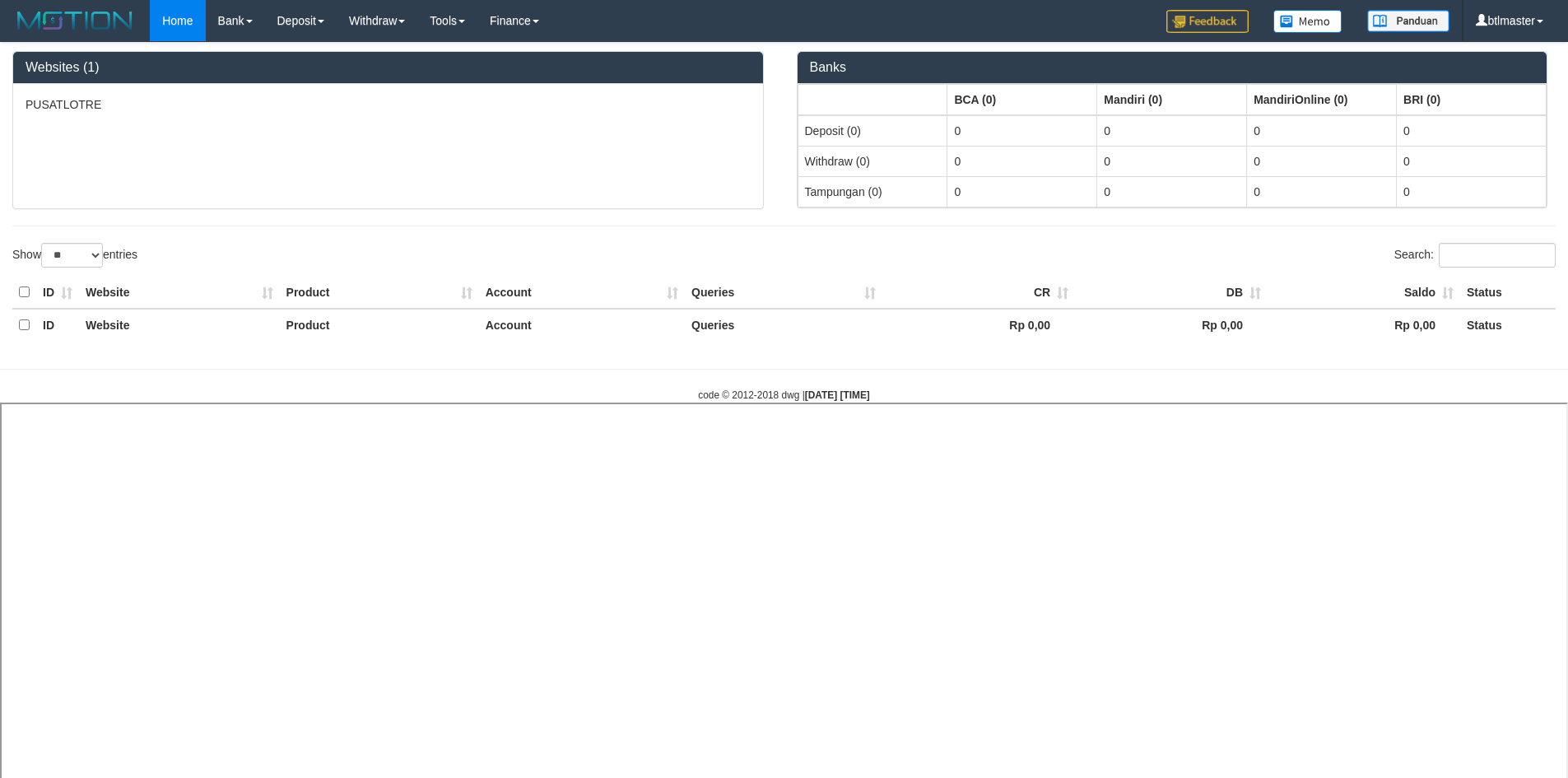 select 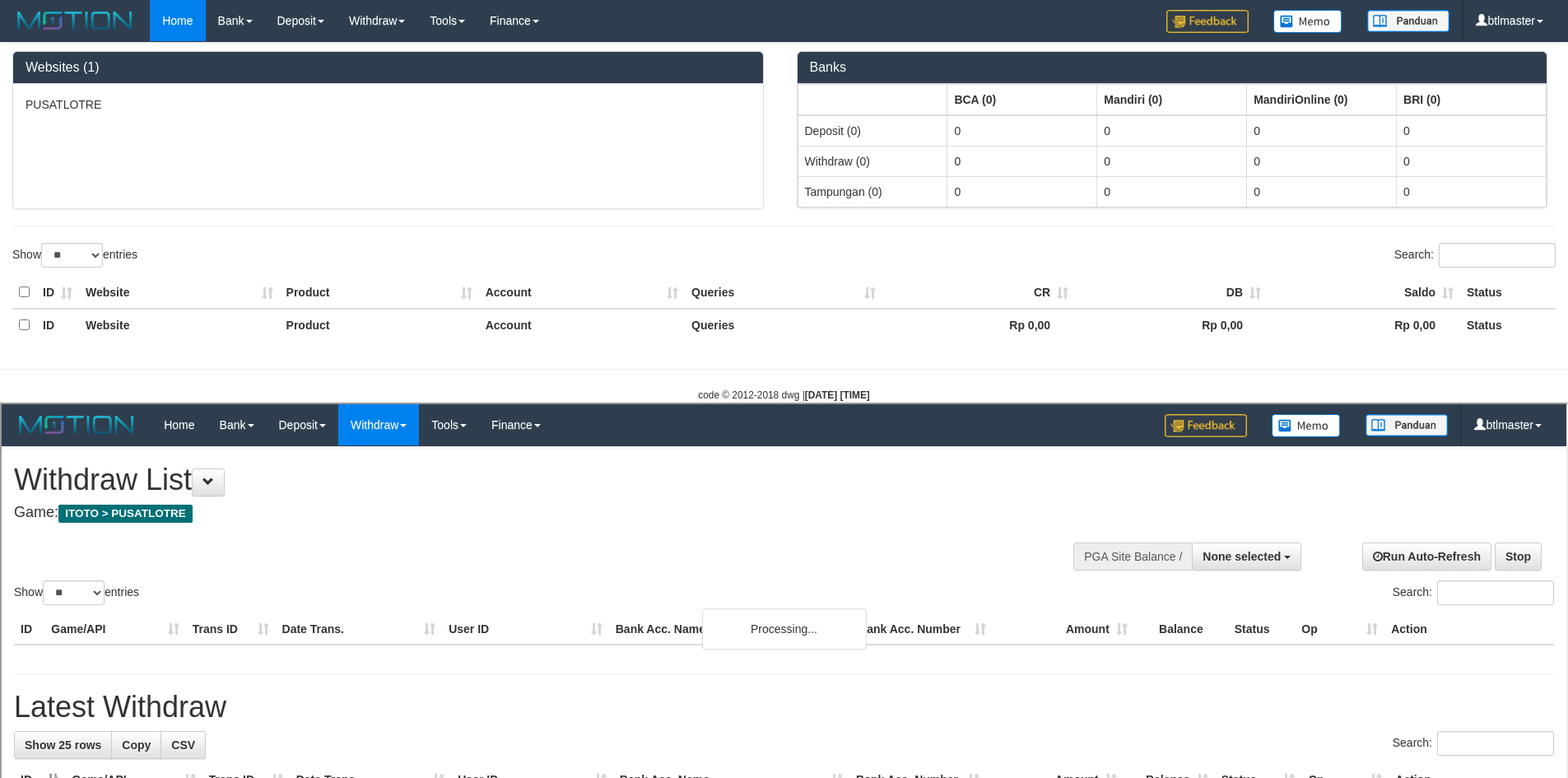 scroll, scrollTop: 0, scrollLeft: 0, axis: both 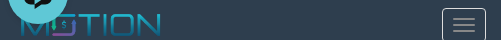 select 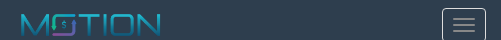 select on "**" 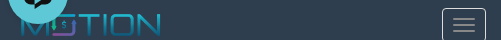 scroll, scrollTop: 0, scrollLeft: 0, axis: both 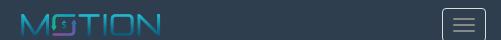 select on "**" 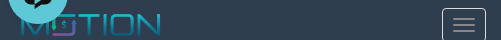 scroll, scrollTop: 0, scrollLeft: 0, axis: both 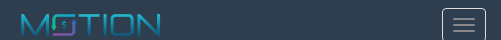 select on "**" 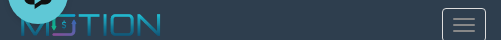 scroll, scrollTop: 0, scrollLeft: 0, axis: both 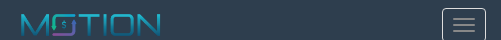 select on "**" 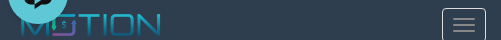scroll, scrollTop: 0, scrollLeft: 0, axis: both 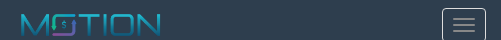 select on "**" 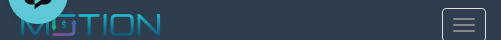 scroll, scrollTop: 0, scrollLeft: 0, axis: both 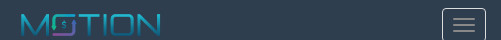 select on "**" 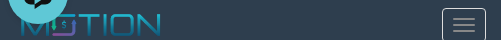 scroll, scrollTop: 0, scrollLeft: 0, axis: both 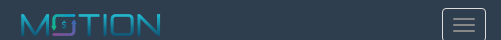 select on "**" 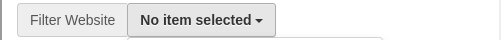 select on "****" 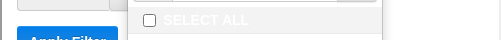 scroll, scrollTop: 18, scrollLeft: 0, axis: vertical 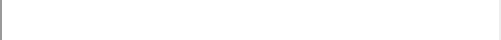 select 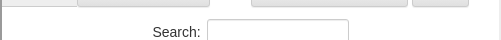 scroll, scrollTop: 0, scrollLeft: 0, axis: both 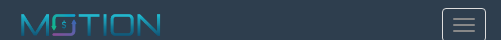 select on "**" 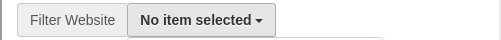 scroll, scrollTop: 0, scrollLeft: 0, axis: both 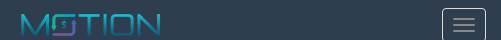 select on "****" 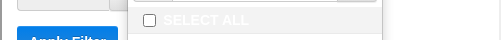 scroll, scrollTop: 18, scrollLeft: 0, axis: vertical 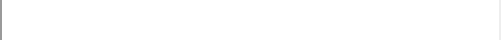 select 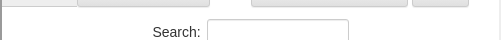 scroll, scrollTop: 0, scrollLeft: 0, axis: both 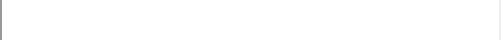 select 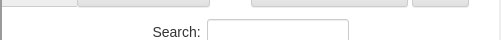scroll, scrollTop: 0, scrollLeft: 0, axis: both 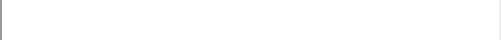 select 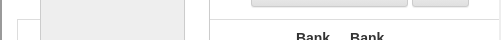 scroll, scrollTop: 0, scrollLeft: 0, axis: both 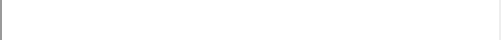 select 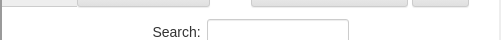 scroll, scrollTop: 0, scrollLeft: 0, axis: both 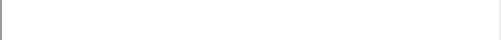 select 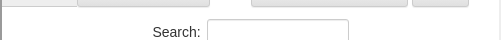 scroll, scrollTop: 0, scrollLeft: 0, axis: both 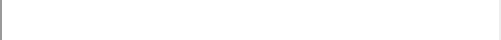 select 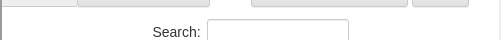 scroll, scrollTop: 0, scrollLeft: 0, axis: both 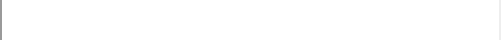 select 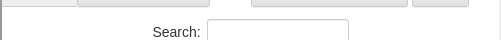 scroll, scrollTop: 0, scrollLeft: 0, axis: both 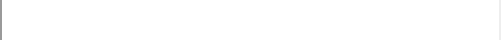 select 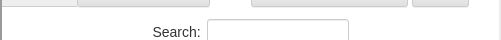 scroll, scrollTop: 0, scrollLeft: 0, axis: both 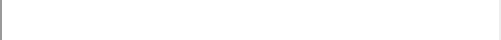 select 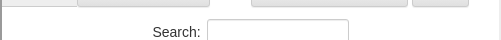scroll, scrollTop: 0, scrollLeft: 0, axis: both 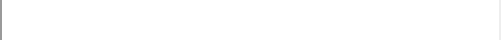 select 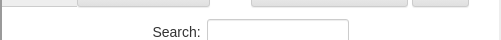 scroll, scrollTop: 0, scrollLeft: 0, axis: both 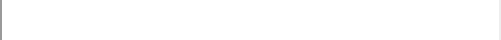 select 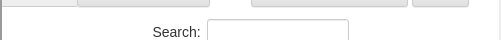 scroll, scrollTop: 0, scrollLeft: 0, axis: both 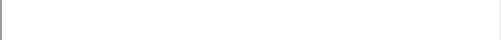 select 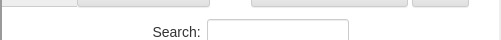 scroll, scrollTop: 0, scrollLeft: 0, axis: both 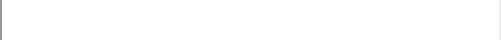 select 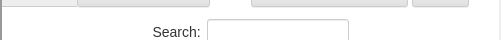 scroll, scrollTop: 0, scrollLeft: 0, axis: both 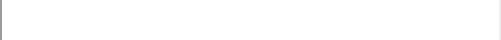 select 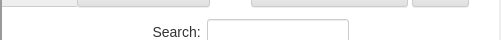 scroll, scrollTop: 0, scrollLeft: 0, axis: both 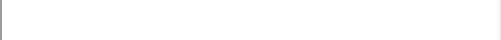 select 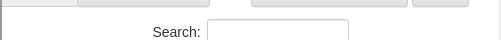 scroll, scrollTop: 0, scrollLeft: 0, axis: both 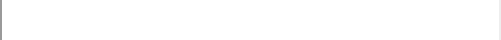 select 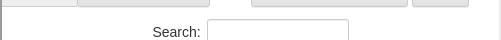 scroll, scrollTop: 0, scrollLeft: 0, axis: both 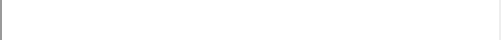 select 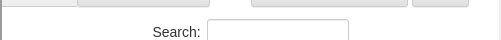 scroll, scrollTop: 0, scrollLeft: 0, axis: both 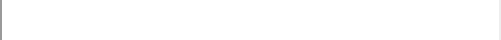 select 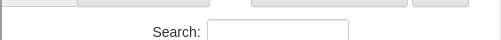 scroll, scrollTop: 0, scrollLeft: 0, axis: both 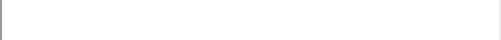 select 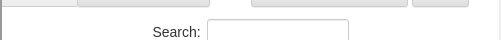 scroll, scrollTop: 0, scrollLeft: 0, axis: both 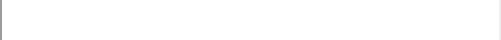 select 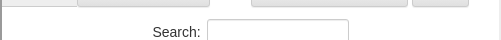 scroll, scrollTop: 0, scrollLeft: 0, axis: both 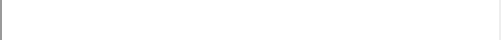 select 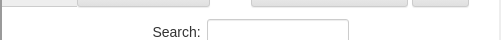 scroll, scrollTop: 0, scrollLeft: 0, axis: both 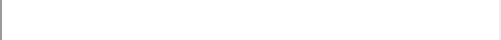 select 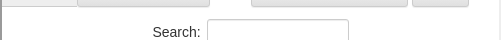 scroll, scrollTop: 0, scrollLeft: 0, axis: both 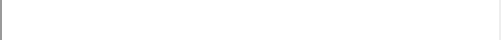 select 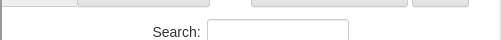 scroll, scrollTop: 0, scrollLeft: 0, axis: both 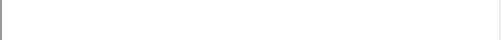 select 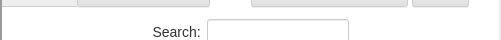 scroll, scrollTop: 0, scrollLeft: 0, axis: both 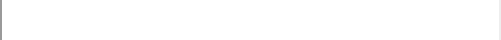 select 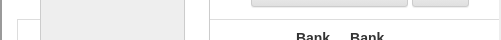 scroll, scrollTop: 0, scrollLeft: 0, axis: both 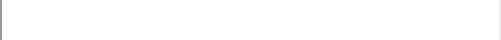 select 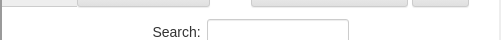 scroll, scrollTop: 0, scrollLeft: 0, axis: both 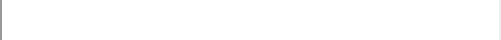 select 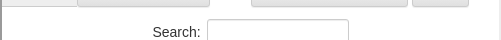 scroll, scrollTop: 0, scrollLeft: 0, axis: both 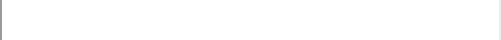 select 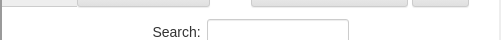 scroll, scrollTop: 0, scrollLeft: 0, axis: both 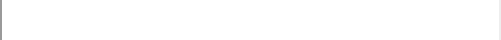 select 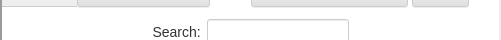 scroll, scrollTop: 0, scrollLeft: 0, axis: both 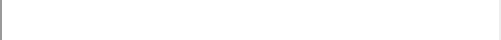 select 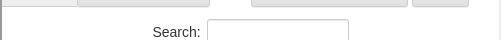 scroll, scrollTop: 0, scrollLeft: 0, axis: both 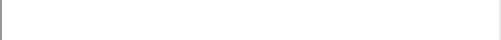 select 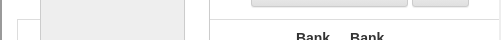 scroll, scrollTop: 0, scrollLeft: 0, axis: both 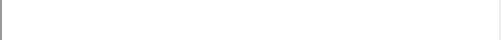 select 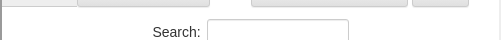 scroll, scrollTop: 0, scrollLeft: 0, axis: both 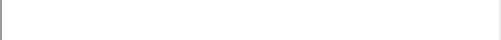 select 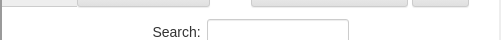 scroll, scrollTop: 0, scrollLeft: 0, axis: both 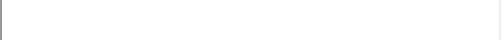 select 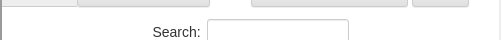 scroll, scrollTop: 0, scrollLeft: 0, axis: both 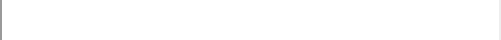 select 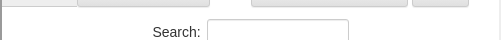 scroll, scrollTop: 0, scrollLeft: 0, axis: both 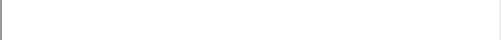 select 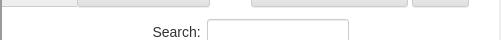 scroll, scrollTop: 0, scrollLeft: 0, axis: both 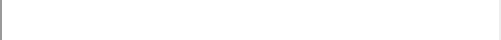 select 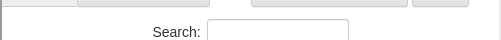 scroll, scrollTop: 0, scrollLeft: 0, axis: both 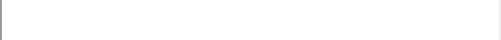select 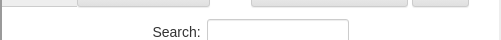 scroll, scrollTop: 0, scrollLeft: 0, axis: both 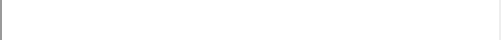 select 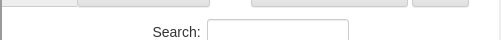 scroll, scrollTop: 0, scrollLeft: 0, axis: both 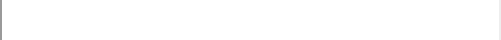 select 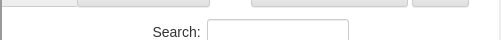 scroll, scrollTop: 0, scrollLeft: 0, axis: both 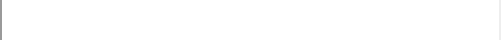 select 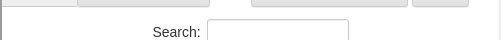 scroll, scrollTop: 0, scrollLeft: 0, axis: both 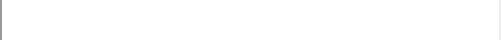 select 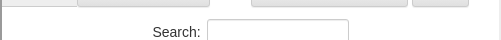 scroll, scrollTop: 0, scrollLeft: 0, axis: both 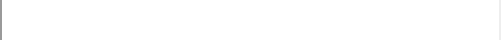 select 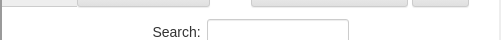 scroll, scrollTop: 0, scrollLeft: 0, axis: both 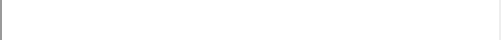 select 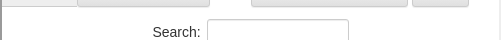 scroll, scrollTop: 0, scrollLeft: 0, axis: both 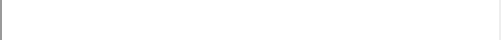 select 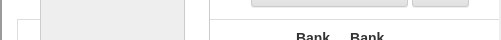 scroll, scrollTop: 0, scrollLeft: 0, axis: both 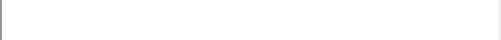 select 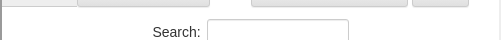 scroll, scrollTop: 0, scrollLeft: 0, axis: both 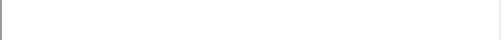 select 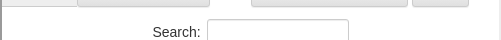 scroll, scrollTop: 0, scrollLeft: 0, axis: both 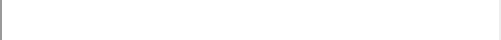 select 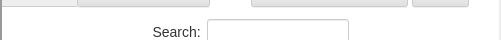 scroll, scrollTop: 0, scrollLeft: 0, axis: both 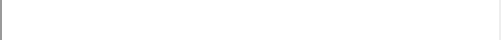 select 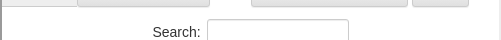 scroll, scrollTop: 0, scrollLeft: 0, axis: both 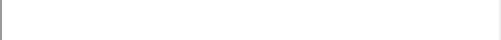 select 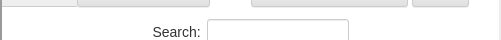 scroll, scrollTop: 0, scrollLeft: 0, axis: both 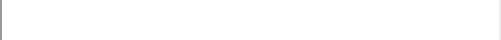 select 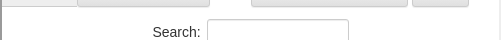 scroll, scrollTop: 0, scrollLeft: 0, axis: both 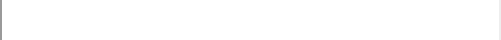 select 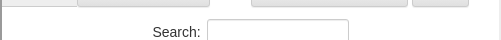 scroll, scrollTop: 0, scrollLeft: 0, axis: both 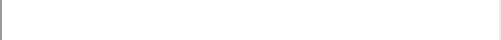 select 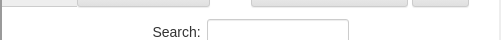 scroll, scrollTop: 0, scrollLeft: 0, axis: both 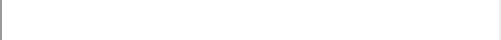 select 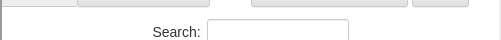 scroll, scrollTop: 0, scrollLeft: 0, axis: both 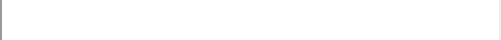 select 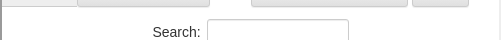 scroll, scrollTop: 0, scrollLeft: 0, axis: both 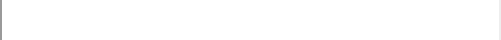 select 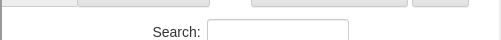 scroll, scrollTop: 0, scrollLeft: 0, axis: both 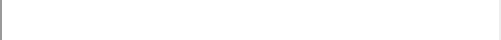 select 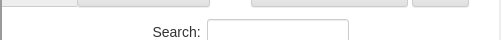 scroll, scrollTop: 0, scrollLeft: 0, axis: both 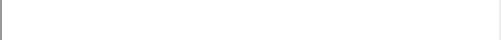 select 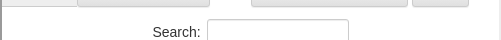 scroll, scrollTop: 0, scrollLeft: 0, axis: both 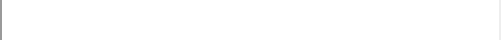 select 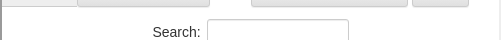 scroll, scrollTop: 0, scrollLeft: 0, axis: both 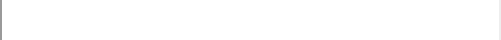 select 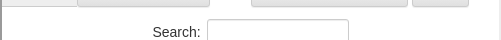 scroll, scrollTop: 0, scrollLeft: 0, axis: both 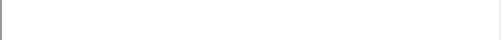 select 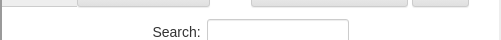 scroll, scrollTop: 0, scrollLeft: 0, axis: both 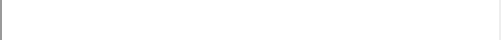 select 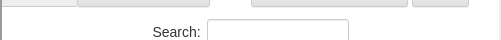 scroll, scrollTop: 0, scrollLeft: 0, axis: both 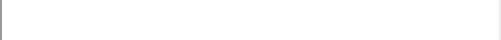 select 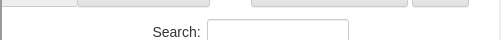 scroll, scrollTop: 0, scrollLeft: 0, axis: both 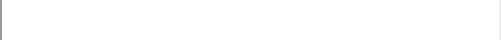 select 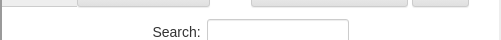 scroll, scrollTop: 0, scrollLeft: 0, axis: both 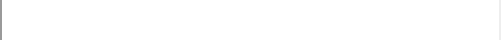 select 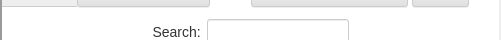 scroll, scrollTop: 0, scrollLeft: 0, axis: both 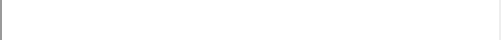 select 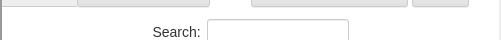 scroll, scrollTop: 0, scrollLeft: 0, axis: both 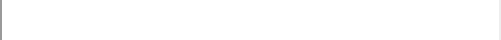 select 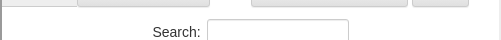scroll, scrollTop: 0, scrollLeft: 0, axis: both 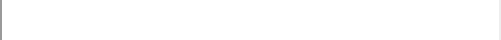 select 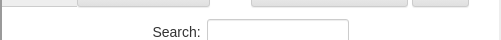scroll, scrollTop: 0, scrollLeft: 0, axis: both 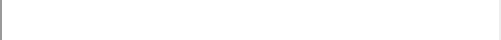 select 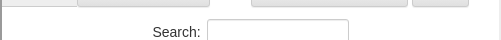scroll, scrollTop: 0, scrollLeft: 0, axis: both 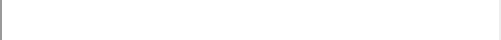 select 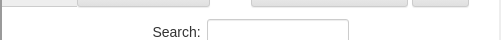 scroll, scrollTop: 0, scrollLeft: 0, axis: both 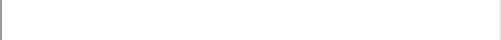 select 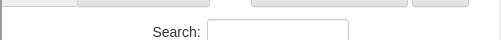 scroll, scrollTop: 0, scrollLeft: 0, axis: both 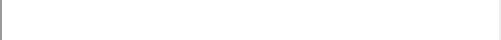 select 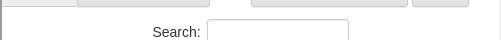 scroll, scrollTop: 0, scrollLeft: 0, axis: both 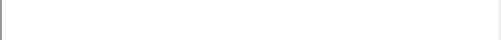 select 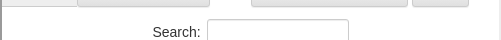 scroll, scrollTop: 0, scrollLeft: 0, axis: both 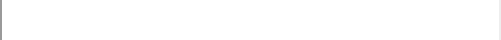 select 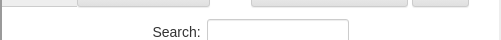 scroll, scrollTop: 0, scrollLeft: 0, axis: both 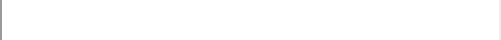 select 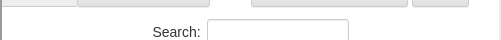 scroll, scrollTop: 0, scrollLeft: 0, axis: both 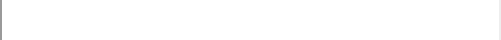select 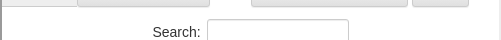 scroll, scrollTop: 0, scrollLeft: 0, axis: both 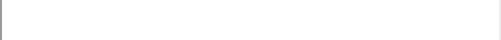 select 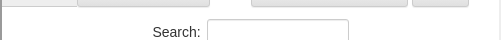 scroll, scrollTop: 0, scrollLeft: 0, axis: both 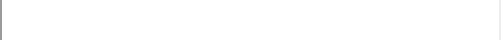 select 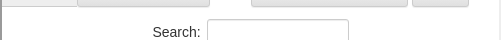 scroll, scrollTop: 0, scrollLeft: 0, axis: both 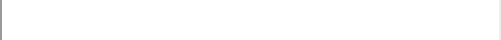 select 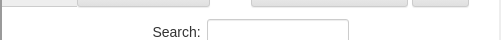 scroll, scrollTop: 0, scrollLeft: 0, axis: both 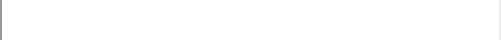select 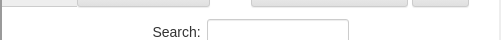 scroll, scrollTop: 0, scrollLeft: 0, axis: both 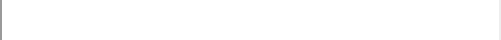 select 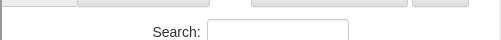 scroll, scrollTop: 0, scrollLeft: 0, axis: both 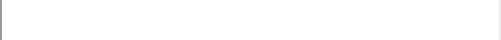 select 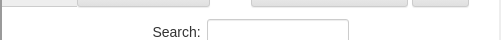 scroll, scrollTop: 0, scrollLeft: 0, axis: both 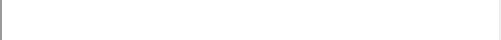 select 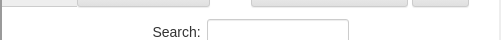 scroll, scrollTop: 0, scrollLeft: 0, axis: both 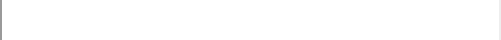 select 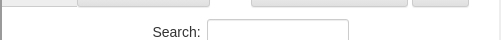 scroll, scrollTop: 0, scrollLeft: 0, axis: both 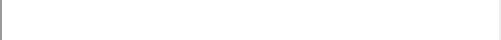 select 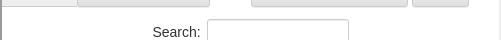 scroll, scrollTop: 0, scrollLeft: 0, axis: both 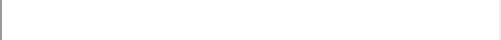 select 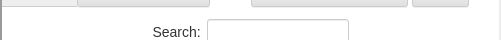 scroll, scrollTop: 0, scrollLeft: 0, axis: both 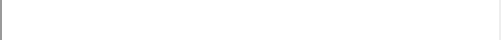 select 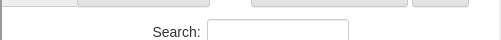 scroll, scrollTop: 0, scrollLeft: 0, axis: both 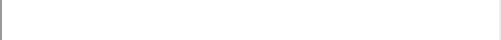 select 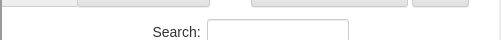 scroll, scrollTop: 0, scrollLeft: 0, axis: both 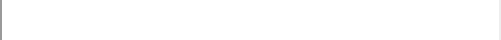 select 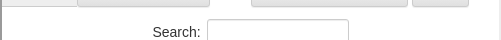 scroll, scrollTop: 0, scrollLeft: 0, axis: both 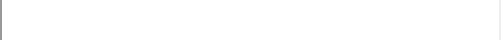 select 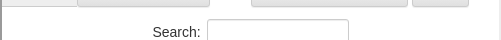 scroll, scrollTop: 0, scrollLeft: 0, axis: both 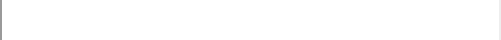 select 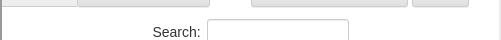 scroll, scrollTop: 0, scrollLeft: 0, axis: both 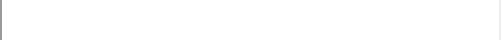 select 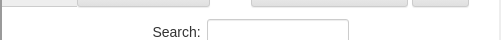 scroll, scrollTop: 0, scrollLeft: 0, axis: both 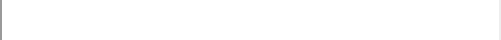 select 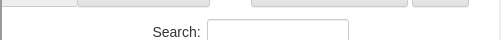 scroll, scrollTop: 0, scrollLeft: 0, axis: both 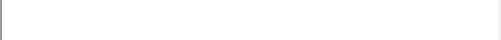 select 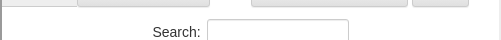 scroll, scrollTop: 0, scrollLeft: 0, axis: both 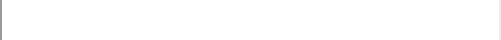 select 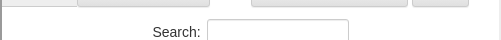 scroll, scrollTop: 0, scrollLeft: 0, axis: both 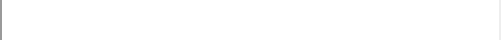 select 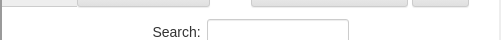 scroll, scrollTop: 0, scrollLeft: 0, axis: both 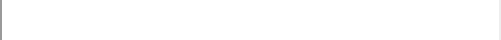 type 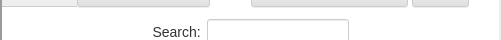 scroll, scrollTop: 0, scrollLeft: 0, axis: both 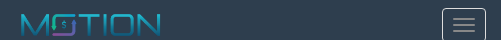select on "**" 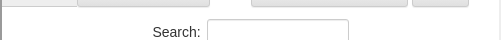 scroll, scrollTop: 0, scrollLeft: 0, axis: both 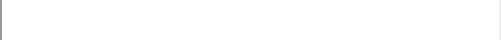 select 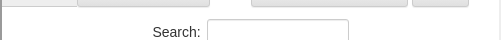 scroll, scrollTop: 0, scrollLeft: 0, axis: both 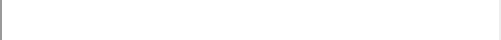 select 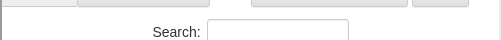 scroll, scrollTop: 0, scrollLeft: 0, axis: both 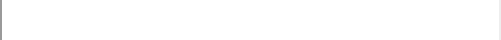 select 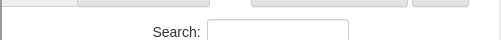 scroll, scrollTop: 0, scrollLeft: 0, axis: both 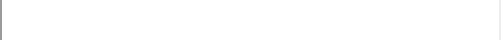 select 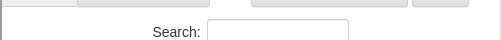 scroll, scrollTop: 0, scrollLeft: 0, axis: both 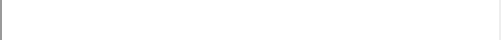 select 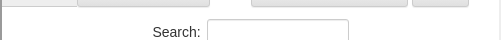 scroll, scrollTop: 0, scrollLeft: 0, axis: both 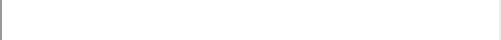 select 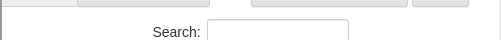 scroll, scrollTop: 0, scrollLeft: 0, axis: both 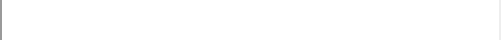 select 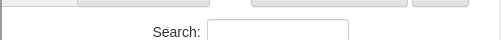 scroll, scrollTop: 0, scrollLeft: 0, axis: both 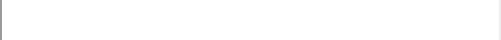 select 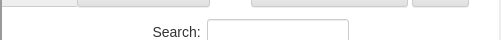 scroll, scrollTop: 0, scrollLeft: 0, axis: both 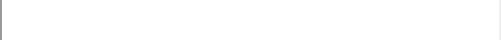 select 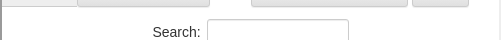 scroll, scrollTop: 0, scrollLeft: 0, axis: both 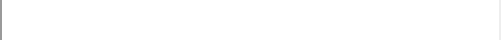select 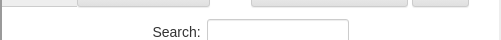 scroll, scrollTop: 0, scrollLeft: 0, axis: both 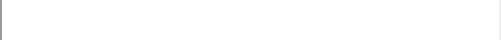 select 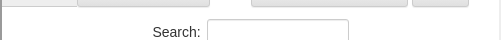scroll, scrollTop: 0, scrollLeft: 0, axis: both 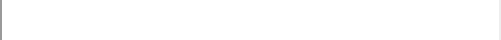 select 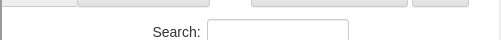 scroll, scrollTop: 0, scrollLeft: 0, axis: both 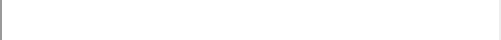 select 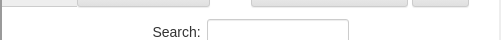 scroll, scrollTop: 0, scrollLeft: 0, axis: both 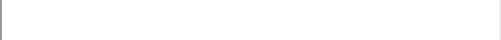 select 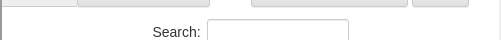scroll, scrollTop: 0, scrollLeft: 0, axis: both 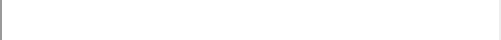 select 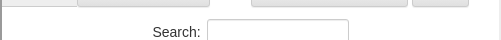 scroll, scrollTop: 0, scrollLeft: 0, axis: both 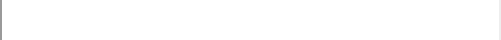 select 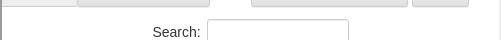 scroll, scrollTop: 0, scrollLeft: 0, axis: both 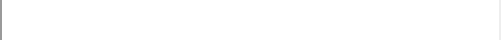 select 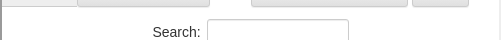 scroll, scrollTop: 0, scrollLeft: 0, axis: both 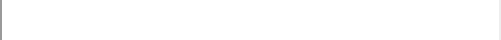 select 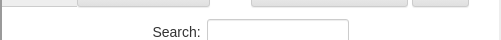 scroll, scrollTop: 0, scrollLeft: 0, axis: both 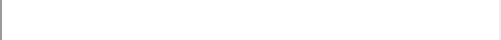 select 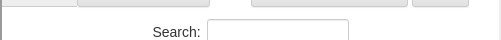scroll, scrollTop: 0, scrollLeft: 0, axis: both 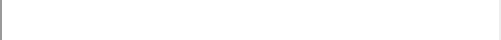 select 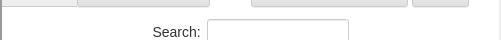 scroll, scrollTop: 0, scrollLeft: 0, axis: both 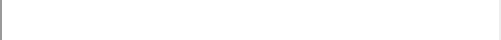select 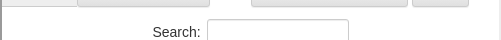 scroll, scrollTop: 0, scrollLeft: 0, axis: both 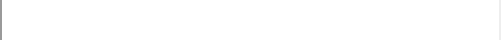 select 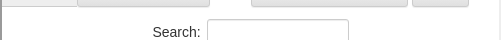 scroll, scrollTop: 0, scrollLeft: 0, axis: both 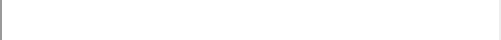 select 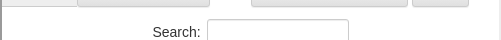 scroll, scrollTop: 0, scrollLeft: 0, axis: both 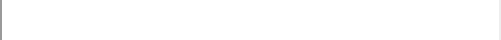 select 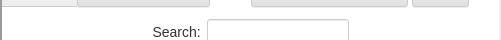scroll, scrollTop: 0, scrollLeft: 0, axis: both 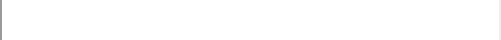 select 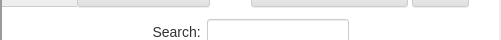 scroll, scrollTop: 0, scrollLeft: 0, axis: both 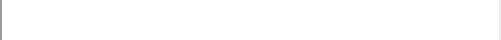 select 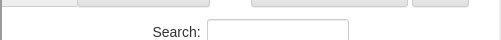 scroll, scrollTop: 0, scrollLeft: 0, axis: both 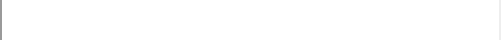 select 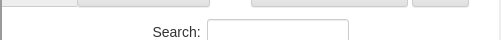scroll, scrollTop: 0, scrollLeft: 0, axis: both 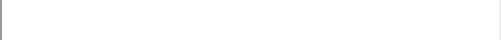 select 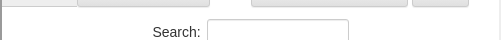 scroll, scrollTop: 0, scrollLeft: 0, axis: both 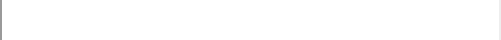 select 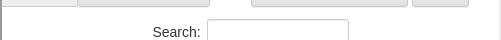 scroll, scrollTop: 0, scrollLeft: 0, axis: both 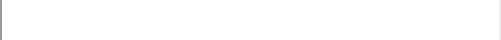 select 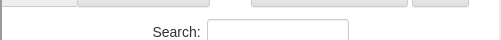 scroll, scrollTop: 0, scrollLeft: 0, axis: both 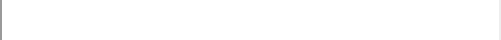 select 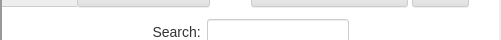 scroll, scrollTop: 0, scrollLeft: 0, axis: both 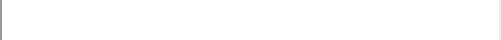 select 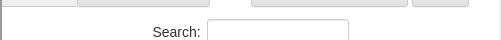 scroll, scrollTop: 0, scrollLeft: 0, axis: both 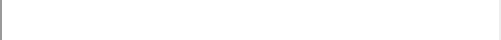 select 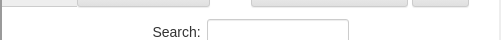 scroll, scrollTop: 0, scrollLeft: 0, axis: both 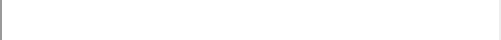 select 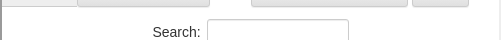 scroll, scrollTop: 0, scrollLeft: 0, axis: both 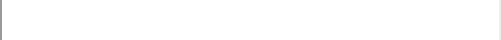 select 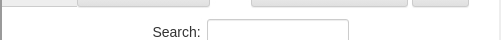scroll, scrollTop: 0, scrollLeft: 0, axis: both 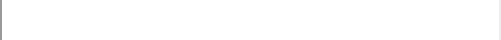 select 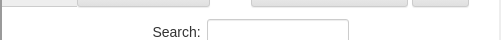 scroll, scrollTop: 0, scrollLeft: 0, axis: both 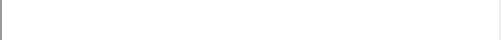 select 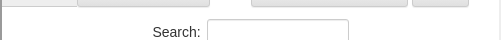 scroll, scrollTop: 0, scrollLeft: 0, axis: both 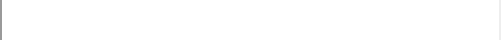 select 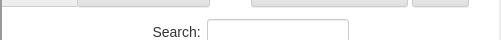 scroll, scrollTop: 0, scrollLeft: 0, axis: both 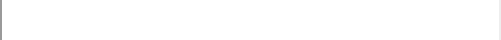 select 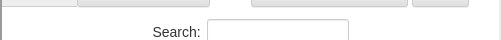 scroll, scrollTop: 0, scrollLeft: 0, axis: both 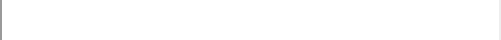 select 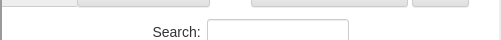 scroll, scrollTop: 0, scrollLeft: 0, axis: both 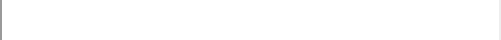 select 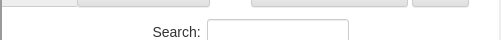 scroll, scrollTop: 0, scrollLeft: 0, axis: both 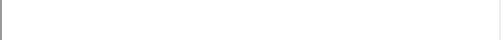 select 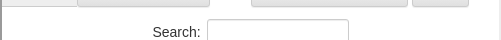 scroll, scrollTop: 0, scrollLeft: 0, axis: both 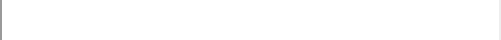select 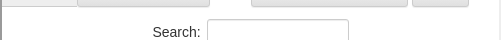 scroll, scrollTop: 0, scrollLeft: 0, axis: both 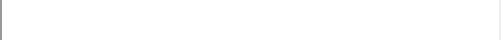 select 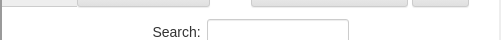 scroll, scrollTop: 0, scrollLeft: 0, axis: both 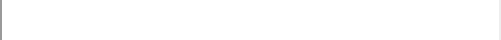 select 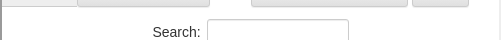 scroll, scrollTop: 0, scrollLeft: 0, axis: both 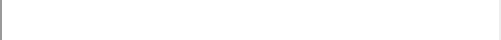 select 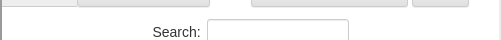 scroll, scrollTop: 0, scrollLeft: 0, axis: both 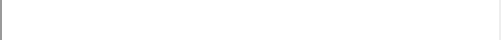 select 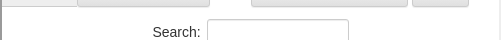 scroll, scrollTop: 0, scrollLeft: 0, axis: both 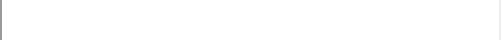 select 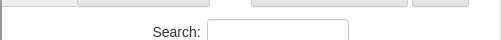 scroll, scrollTop: 0, scrollLeft: 0, axis: both 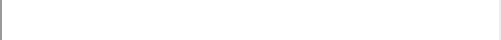 select 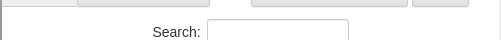 scroll, scrollTop: 0, scrollLeft: 0, axis: both 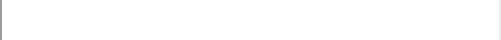 select 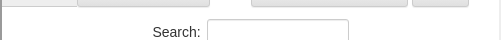 scroll, scrollTop: 0, scrollLeft: 0, axis: both 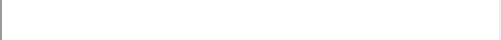 select 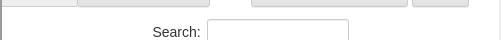 scroll, scrollTop: 0, scrollLeft: 0, axis: both 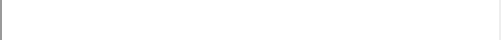 select 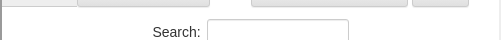 scroll, scrollTop: 0, scrollLeft: 0, axis: both 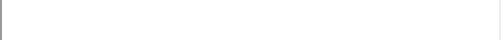 select 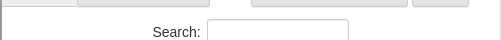 scroll, scrollTop: 0, scrollLeft: 0, axis: both 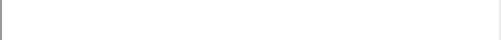select 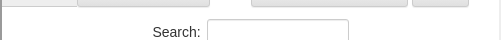 scroll, scrollTop: 0, scrollLeft: 0, axis: both 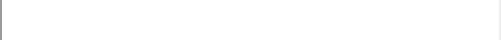 select 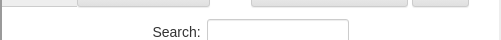 scroll, scrollTop: 0, scrollLeft: 0, axis: both 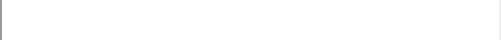 select 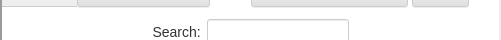 scroll, scrollTop: 0, scrollLeft: 0, axis: both 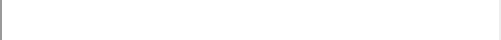 select 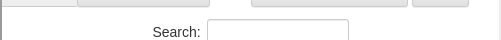 scroll, scrollTop: 0, scrollLeft: 0, axis: both 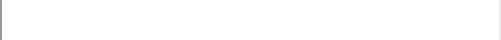 select 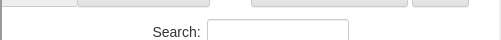 scroll, scrollTop: 0, scrollLeft: 0, axis: both 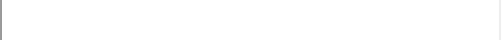 select 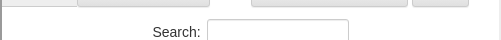 scroll, scrollTop: 0, scrollLeft: 0, axis: both 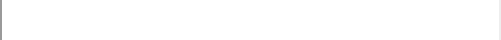 select 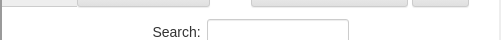 scroll, scrollTop: 0, scrollLeft: 0, axis: both 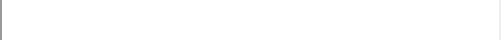 select 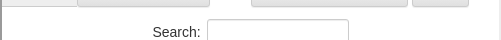 scroll, scrollTop: 0, scrollLeft: 0, axis: both 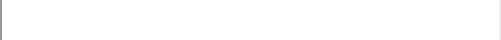 select 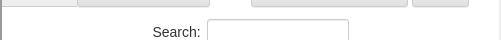 scroll, scrollTop: 0, scrollLeft: 0, axis: both 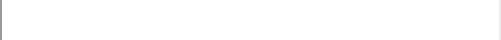 select 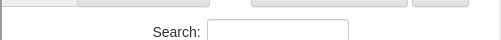 scroll, scrollTop: 0, scrollLeft: 0, axis: both 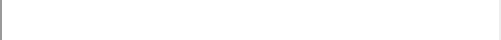 select 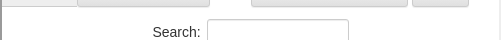 scroll, scrollTop: 0, scrollLeft: 0, axis: both 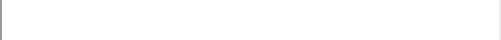 select 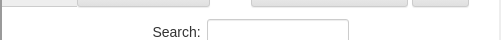 scroll, scrollTop: 0, scrollLeft: 0, axis: both 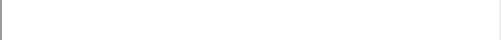 select 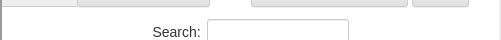 scroll, scrollTop: 0, scrollLeft: 0, axis: both 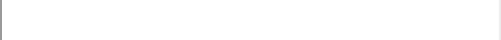 select 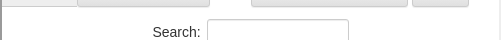 scroll, scrollTop: 0, scrollLeft: 0, axis: both 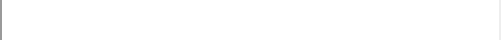 select 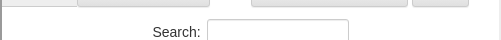 scroll, scrollTop: 0, scrollLeft: 0, axis: both 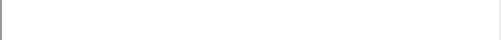 select 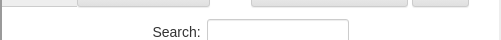 scroll, scrollTop: 0, scrollLeft: 0, axis: both 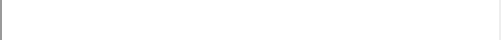 select 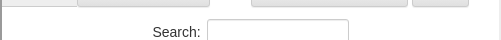 scroll, scrollTop: 0, scrollLeft: 0, axis: both 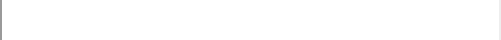 select 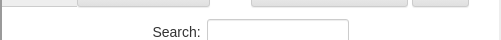 scroll, scrollTop: 0, scrollLeft: 0, axis: both 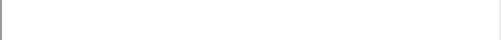 select 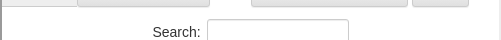 scroll, scrollTop: 0, scrollLeft: 0, axis: both 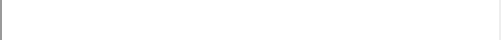 select 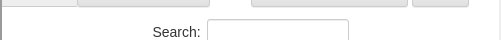 scroll, scrollTop: 0, scrollLeft: 0, axis: both 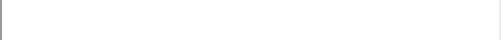select 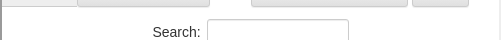 scroll, scrollTop: 0, scrollLeft: 0, axis: both 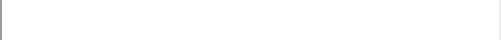 select 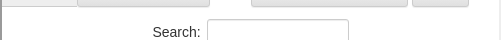 scroll, scrollTop: 0, scrollLeft: 0, axis: both 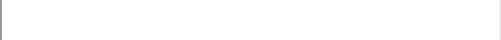 select 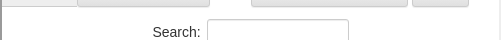 scroll, scrollTop: 0, scrollLeft: 0, axis: both 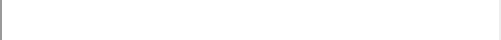 select 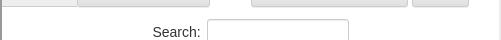 scroll, scrollTop: 0, scrollLeft: 0, axis: both 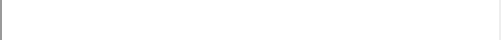 select 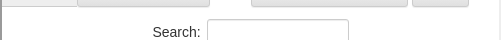 scroll, scrollTop: 0, scrollLeft: 0, axis: both 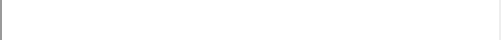 select 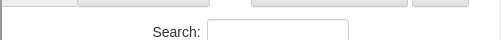 scroll, scrollTop: 0, scrollLeft: 0, axis: both 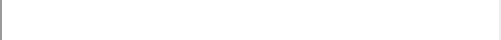 select 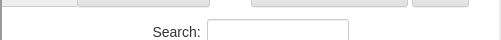 scroll, scrollTop: 0, scrollLeft: 0, axis: both 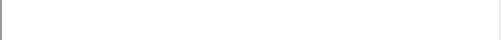 select 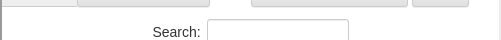 scroll, scrollTop: 0, scrollLeft: 0, axis: both 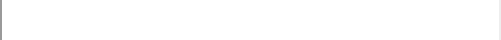 select 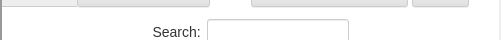 scroll, scrollTop: 0, scrollLeft: 0, axis: both 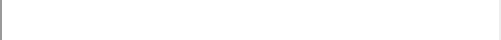 select 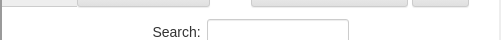 scroll, scrollTop: 0, scrollLeft: 0, axis: both 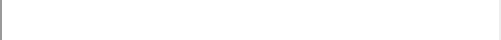 select 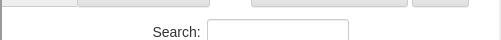 scroll, scrollTop: 0, scrollLeft: 0, axis: both 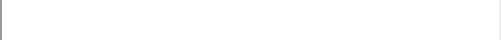 select 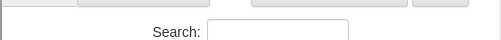scroll, scrollTop: 0, scrollLeft: 0, axis: both 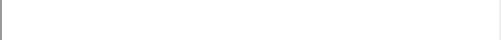 select 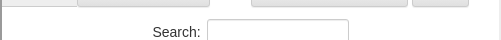 scroll, scrollTop: 0, scrollLeft: 0, axis: both 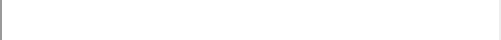 select 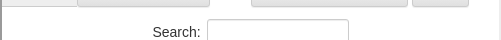 scroll, scrollTop: 0, scrollLeft: 0, axis: both 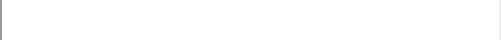 select 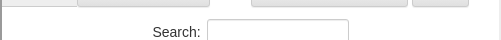 scroll, scrollTop: 0, scrollLeft: 0, axis: both 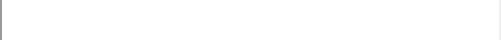 select 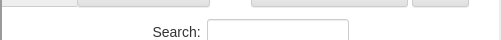 scroll, scrollTop: 0, scrollLeft: 0, axis: both 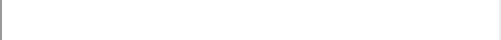 select 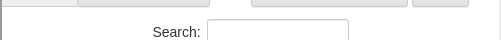 scroll, scrollTop: 0, scrollLeft: 0, axis: both 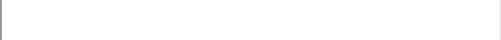 select 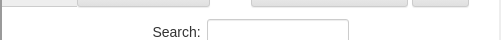 scroll, scrollTop: 0, scrollLeft: 0, axis: both 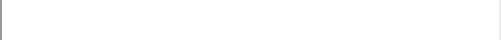 select 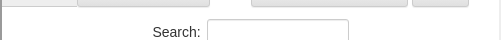 scroll, scrollTop: 0, scrollLeft: 0, axis: both 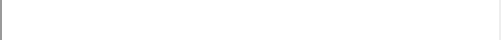 select 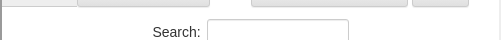 scroll, scrollTop: 0, scrollLeft: 0, axis: both 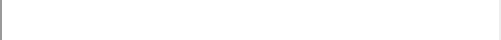 select 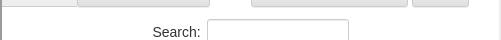 scroll, scrollTop: 0, scrollLeft: 0, axis: both 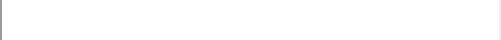 select 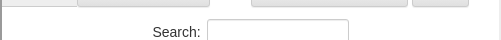 scroll, scrollTop: 0, scrollLeft: 0, axis: both 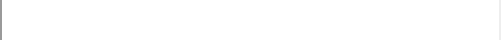 select 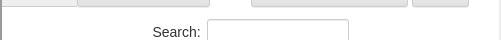 scroll, scrollTop: 0, scrollLeft: 0, axis: both 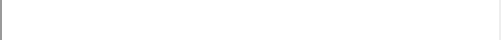 select 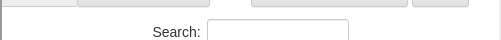 scroll, scrollTop: 0, scrollLeft: 0, axis: both 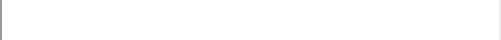 select 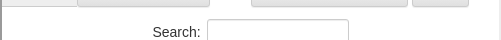 scroll, scrollTop: 0, scrollLeft: 0, axis: both 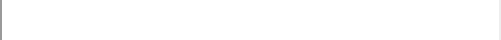select 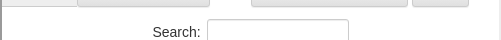 scroll, scrollTop: 0, scrollLeft: 0, axis: both 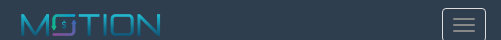 select on "**" 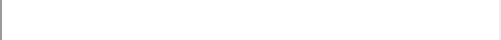 scroll, scrollTop: 0, scrollLeft: 0, axis: both 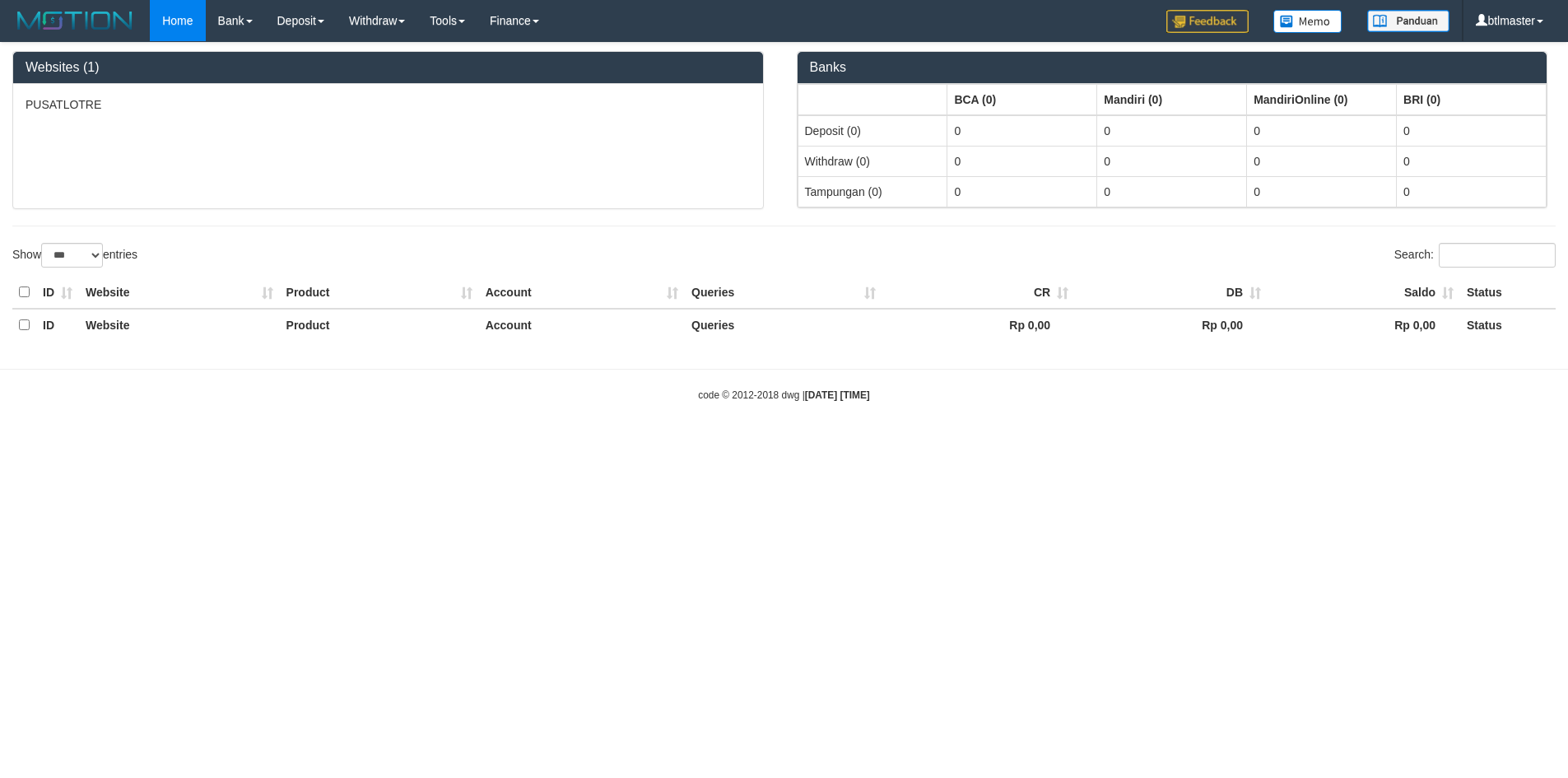 select on "**" 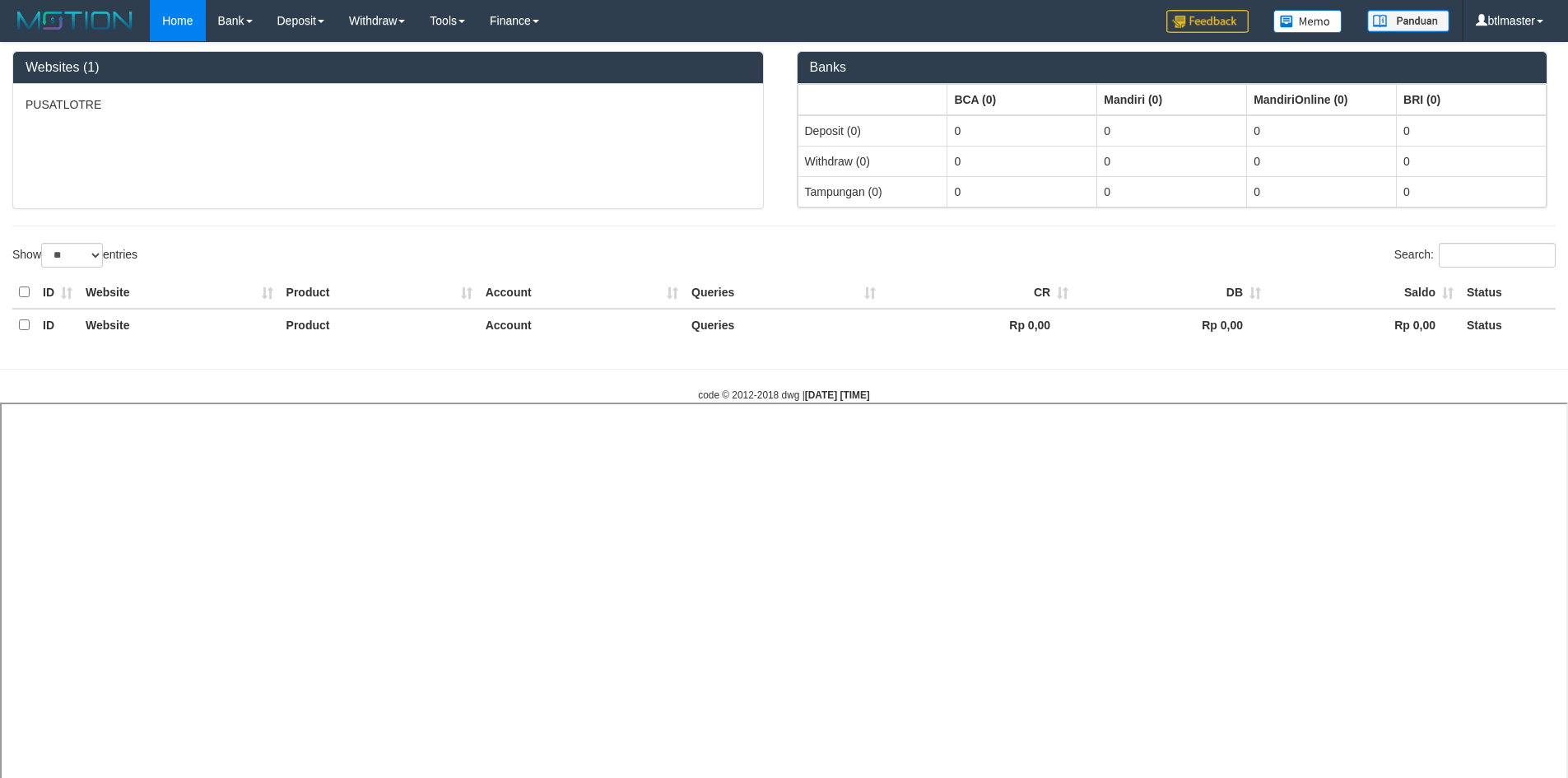 select 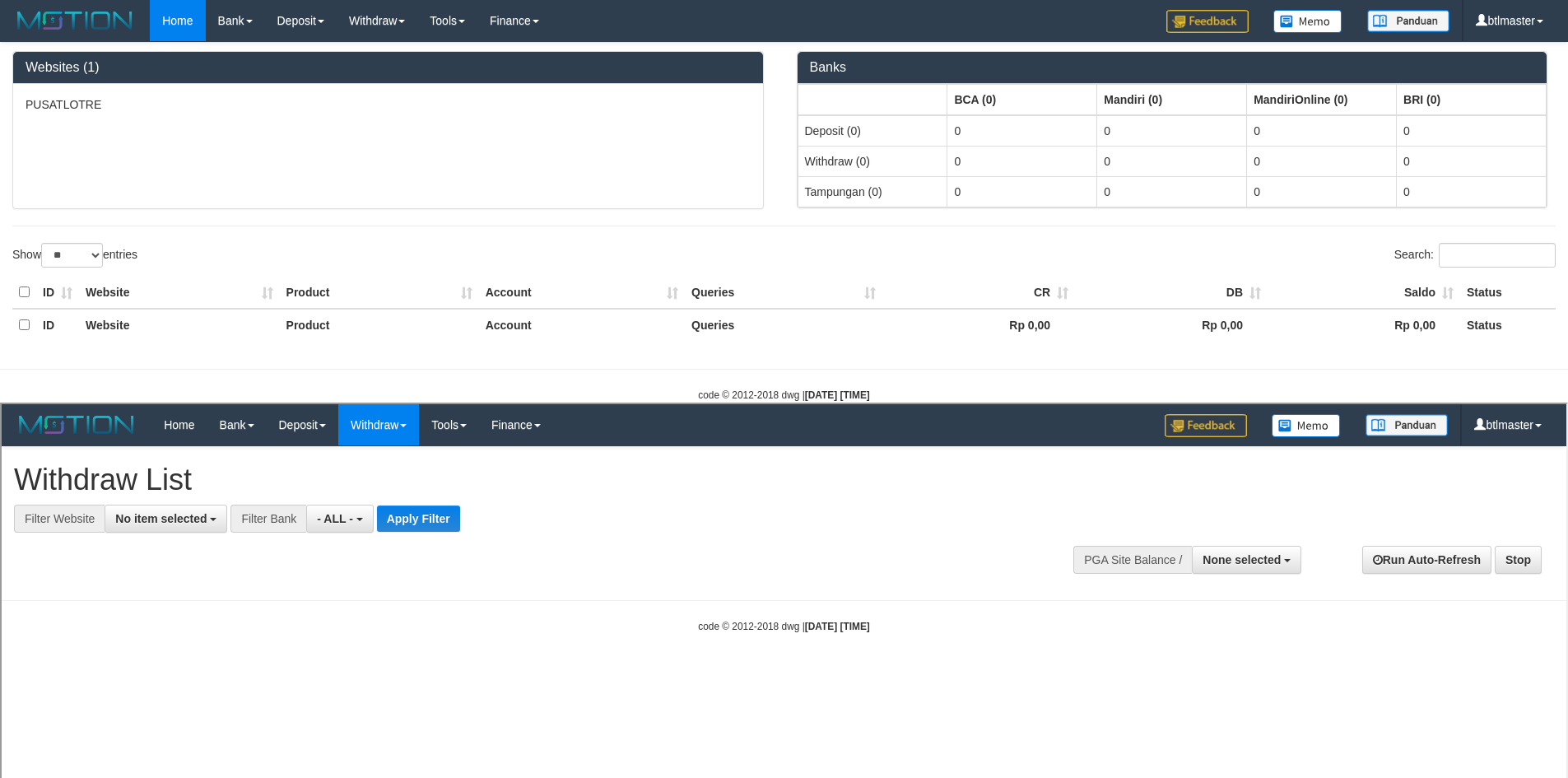 scroll, scrollTop: 0, scrollLeft: 0, axis: both 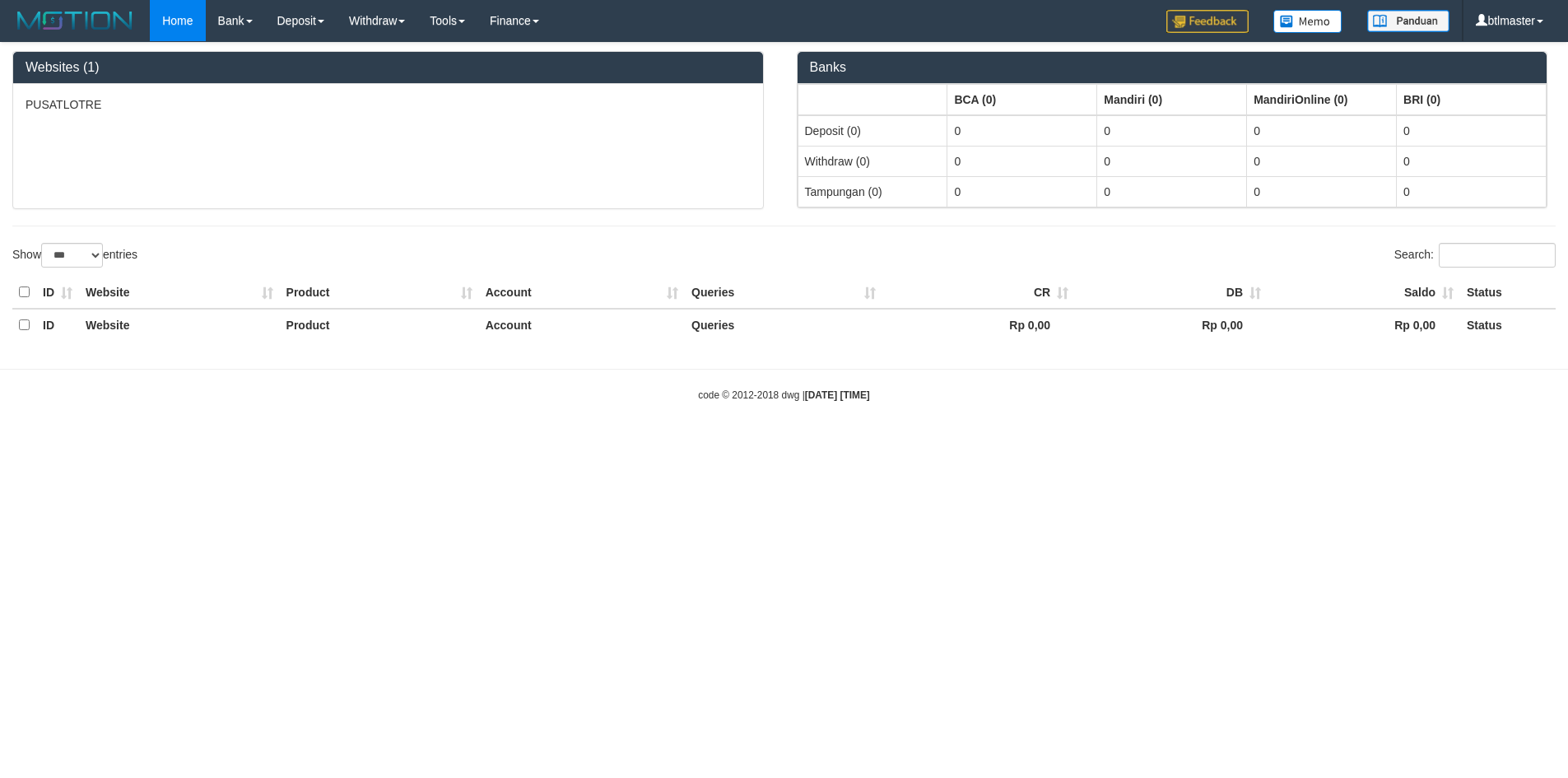 select on "**" 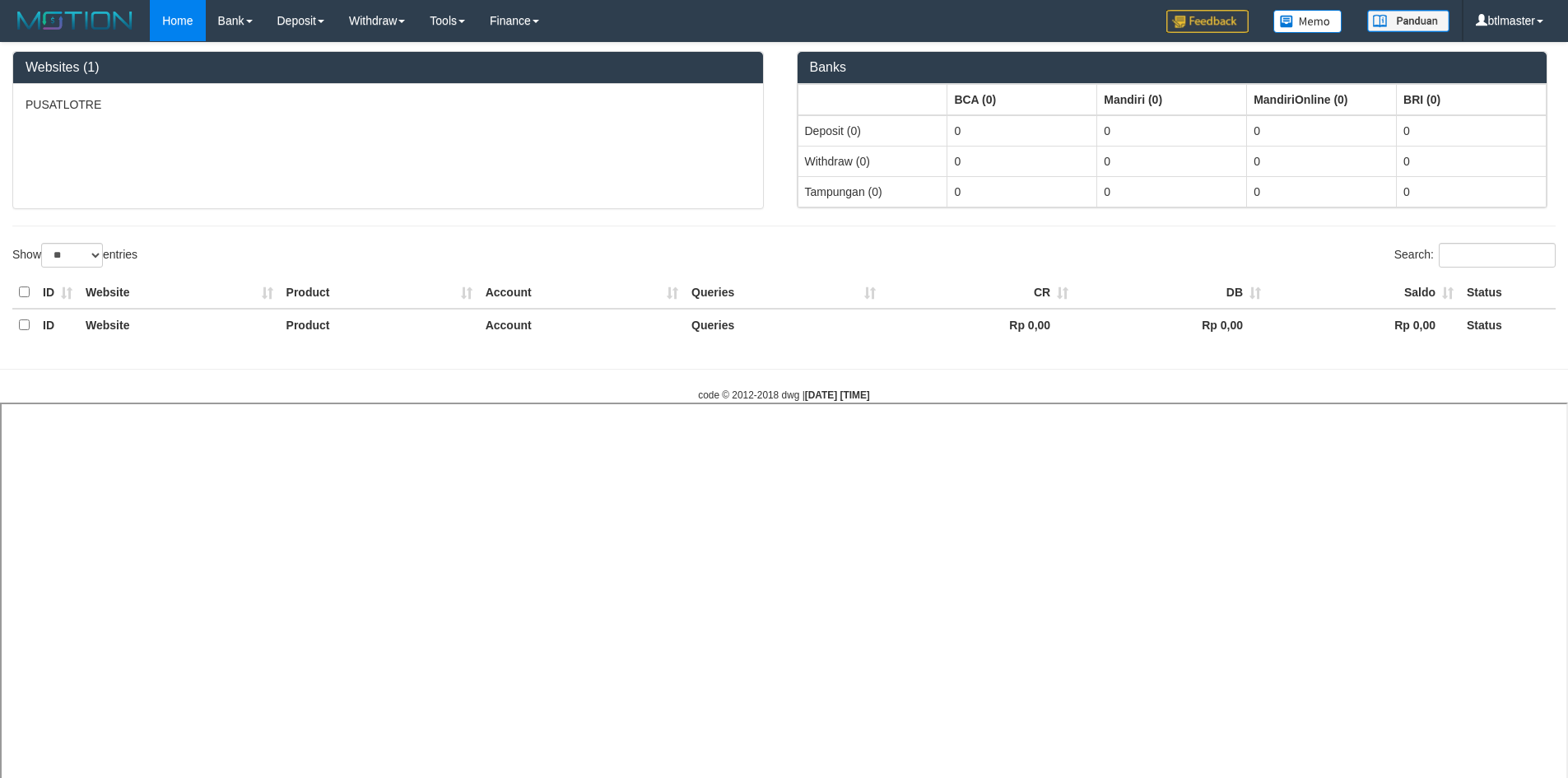 select 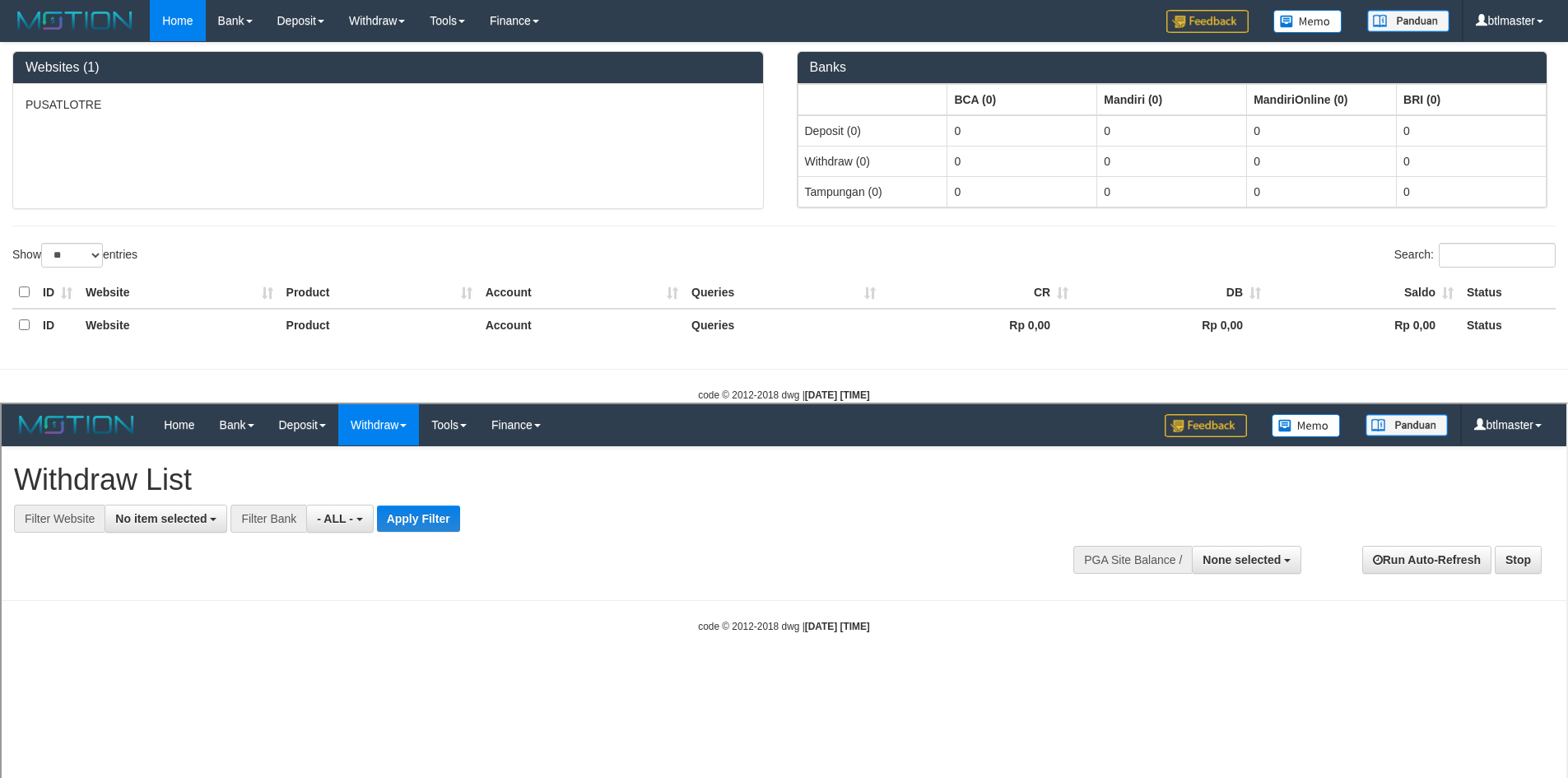 scroll, scrollTop: 0, scrollLeft: 0, axis: both 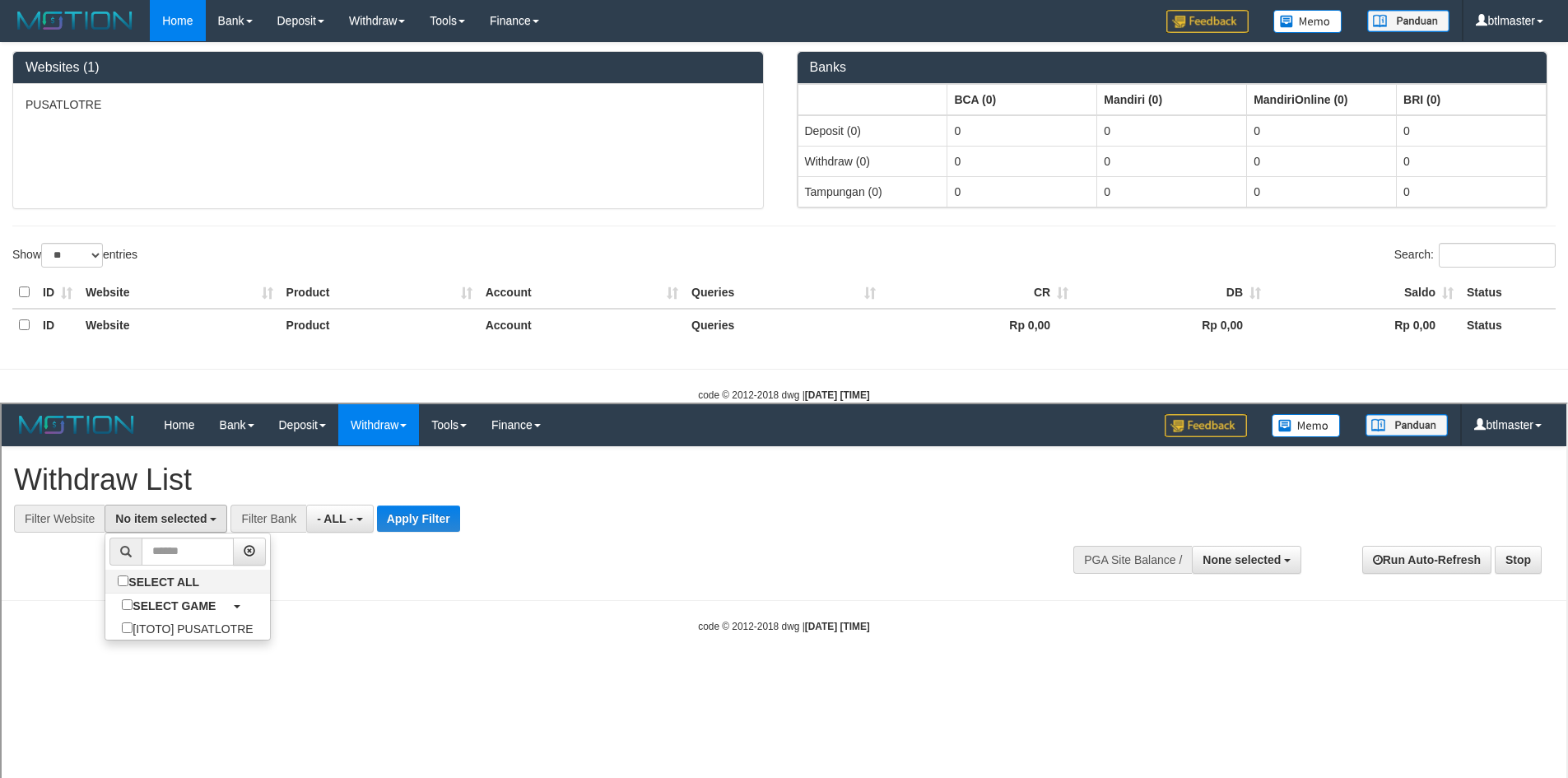 select on "****" 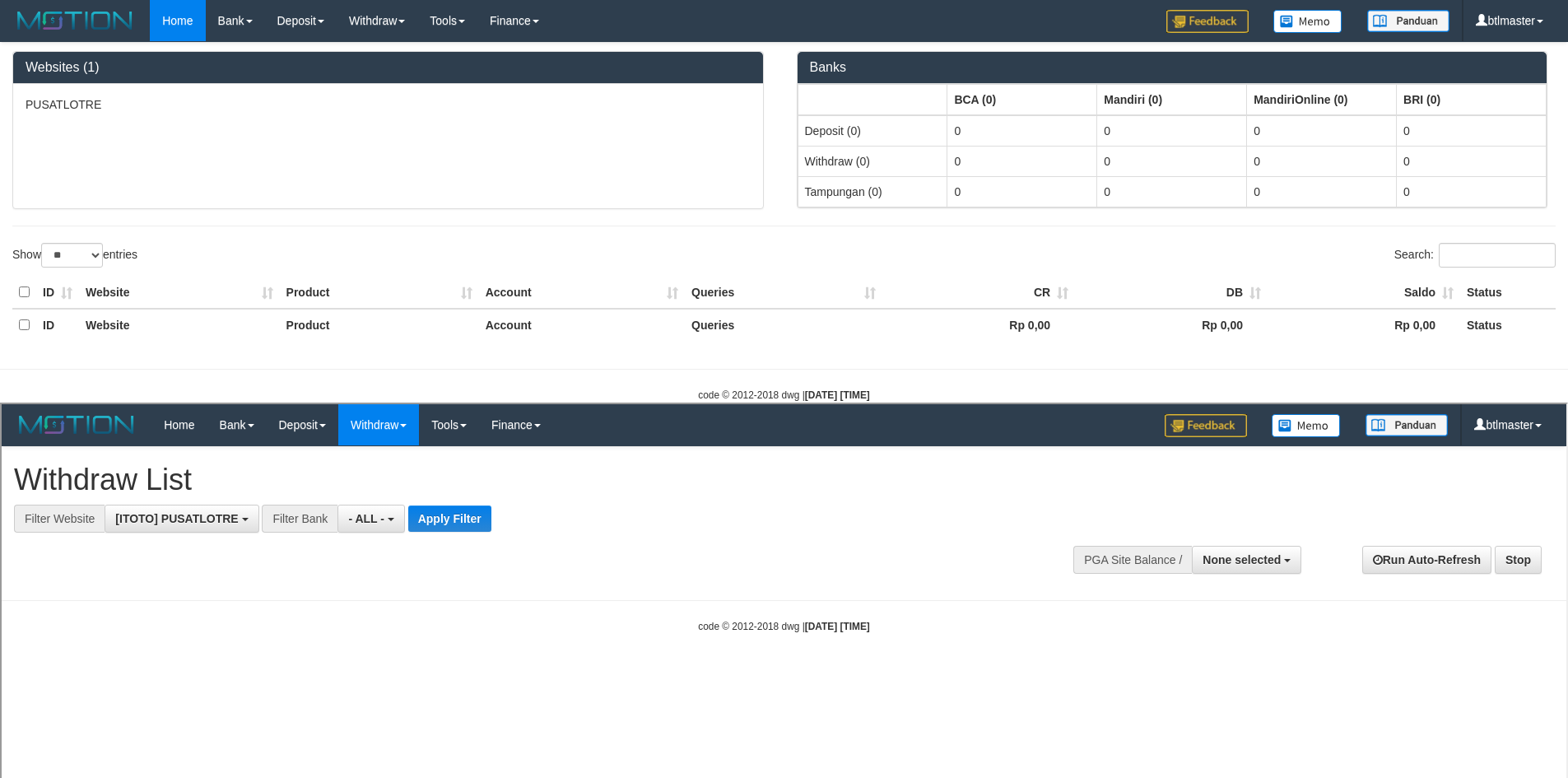 scroll, scrollTop: 15, scrollLeft: 0, axis: vertical 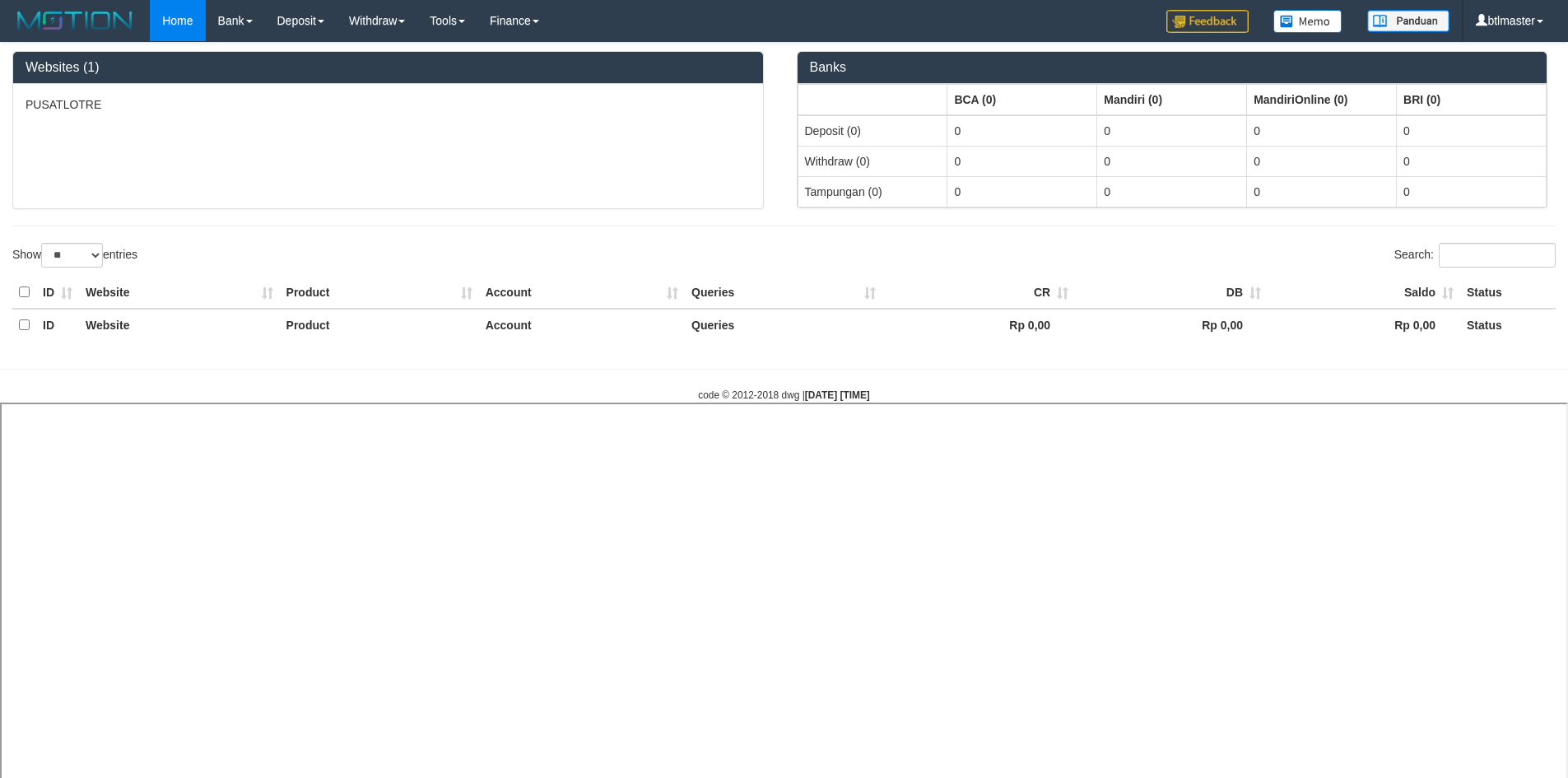select 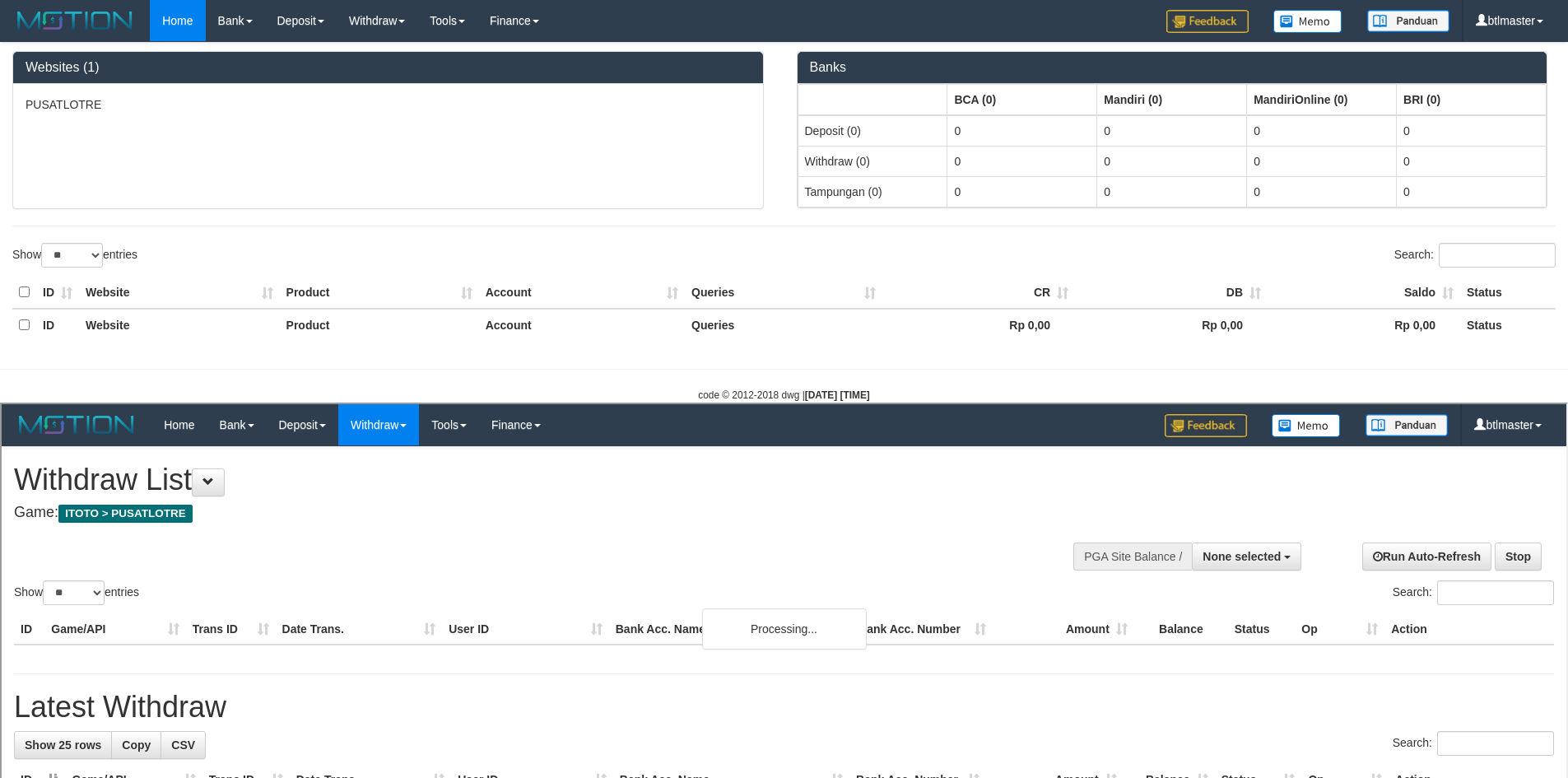 scroll, scrollTop: 0, scrollLeft: 0, axis: both 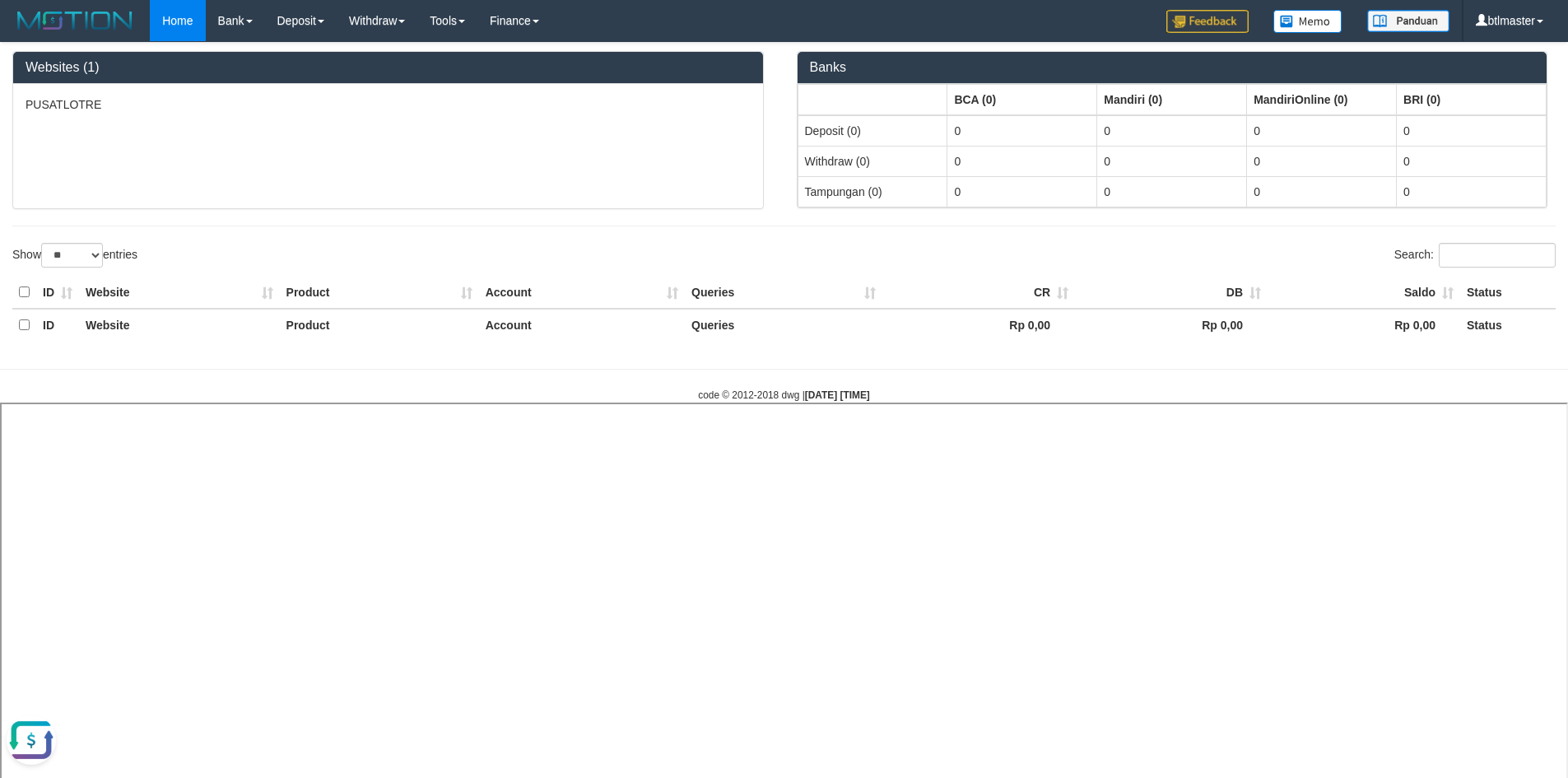 select 